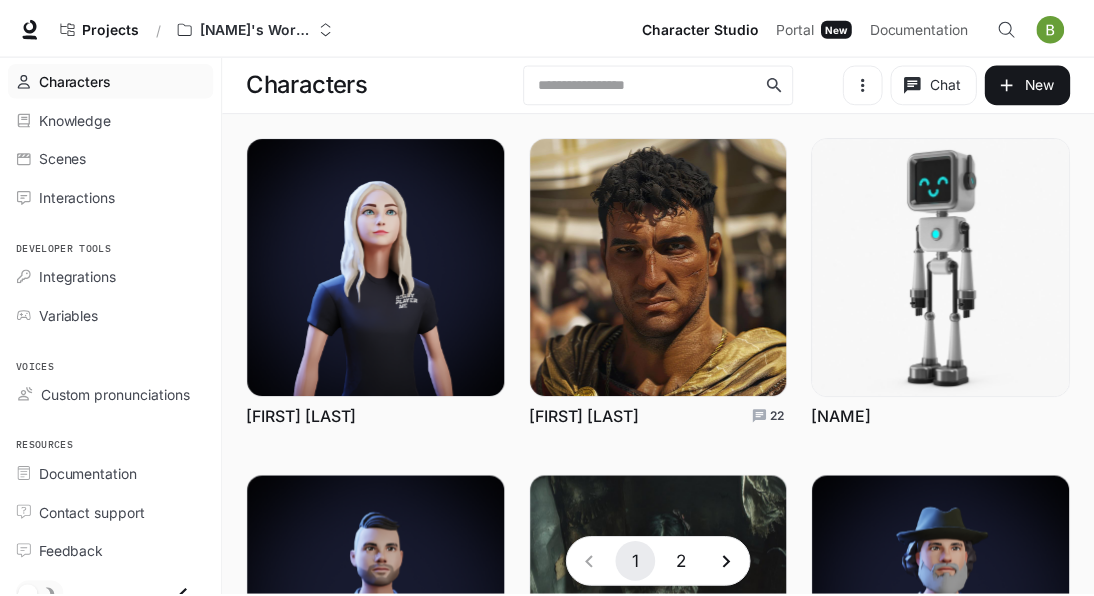 scroll, scrollTop: 0, scrollLeft: 0, axis: both 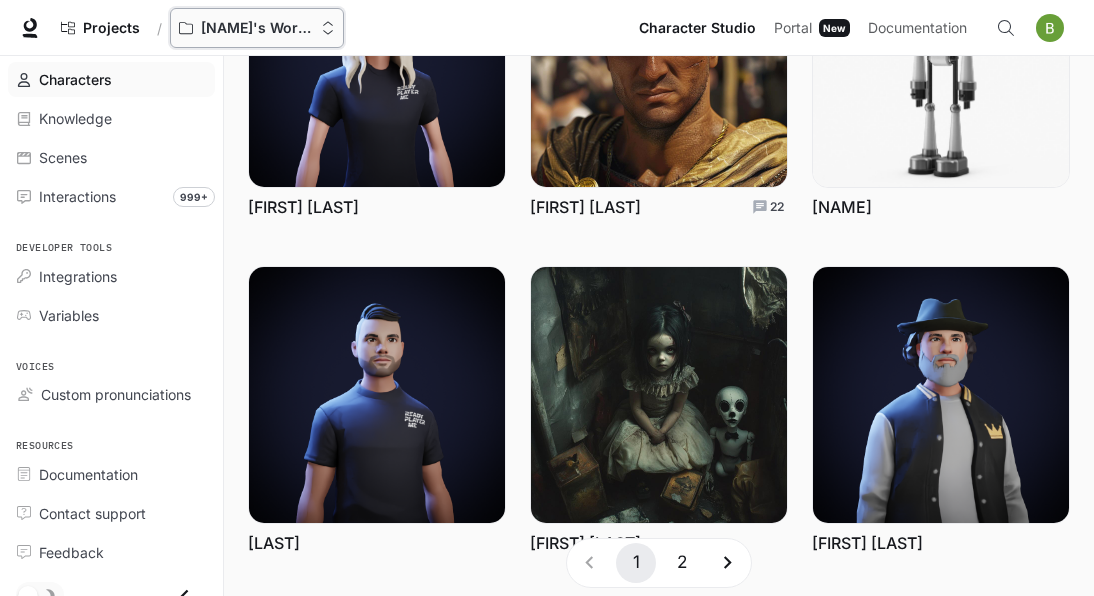 click on "[NAME]'s Workspace" at bounding box center (257, 28) 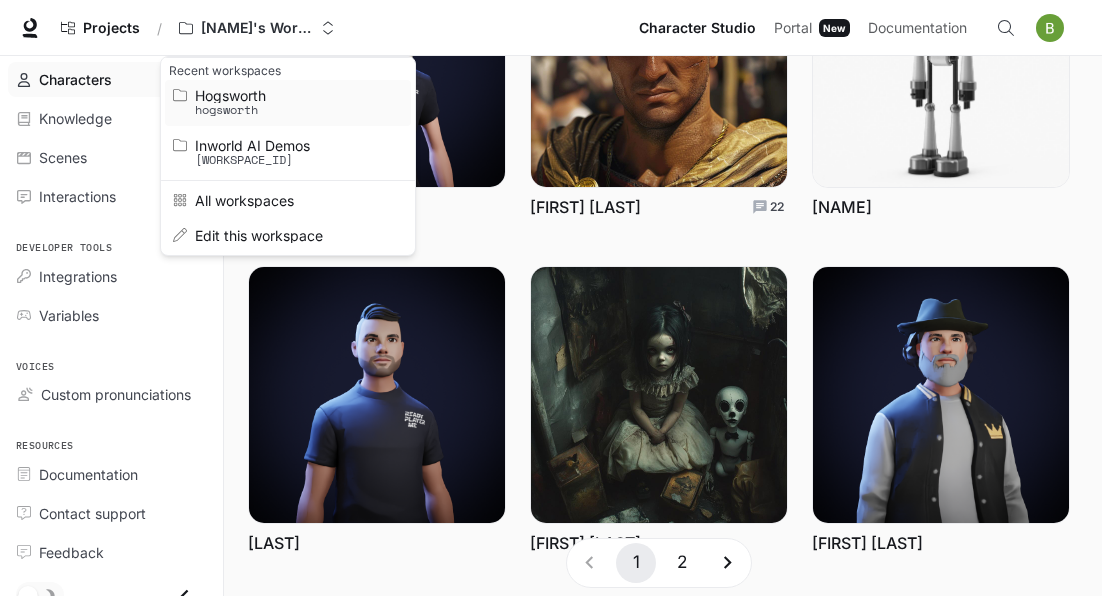 click on "hogsworth" at bounding box center [285, 110] 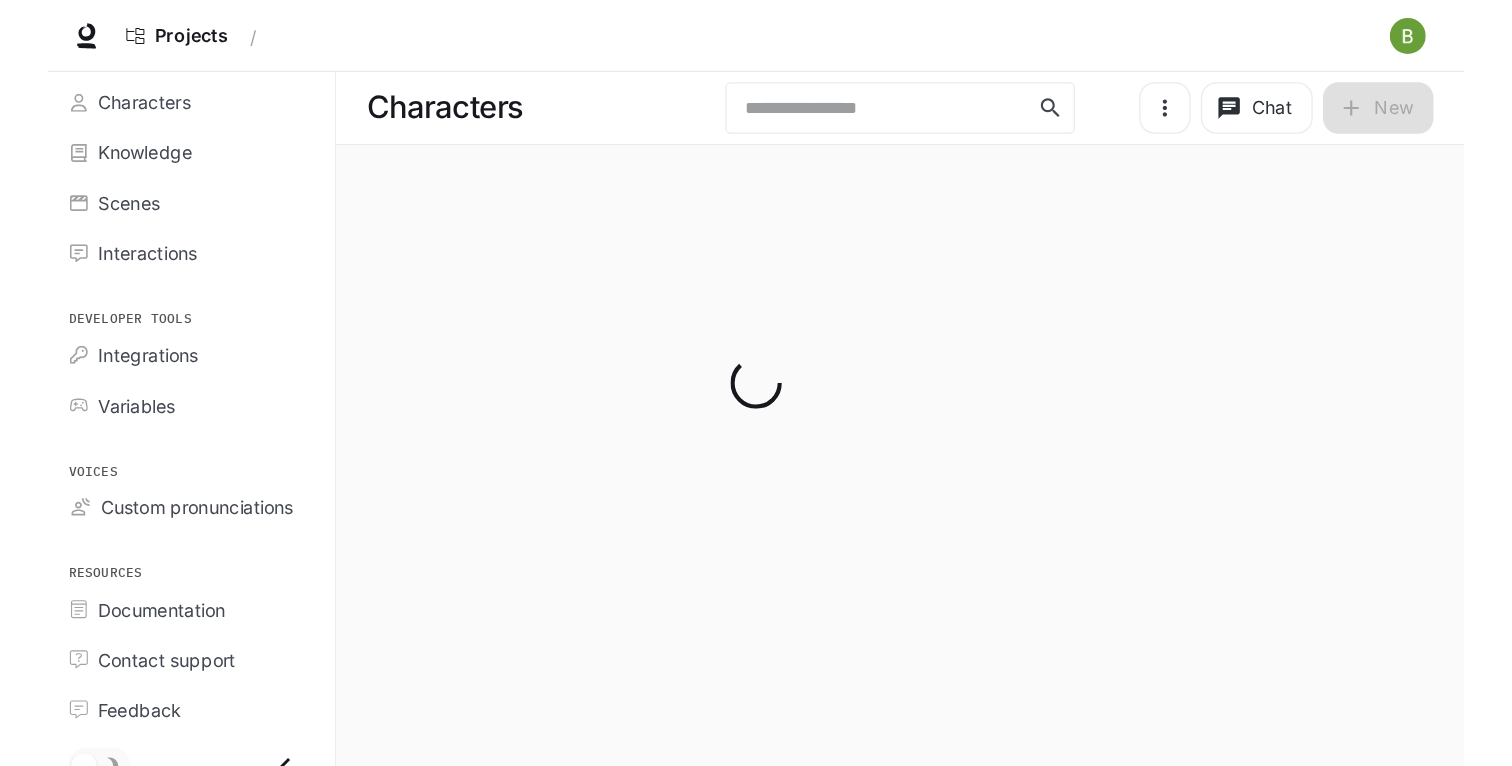 scroll, scrollTop: 0, scrollLeft: 0, axis: both 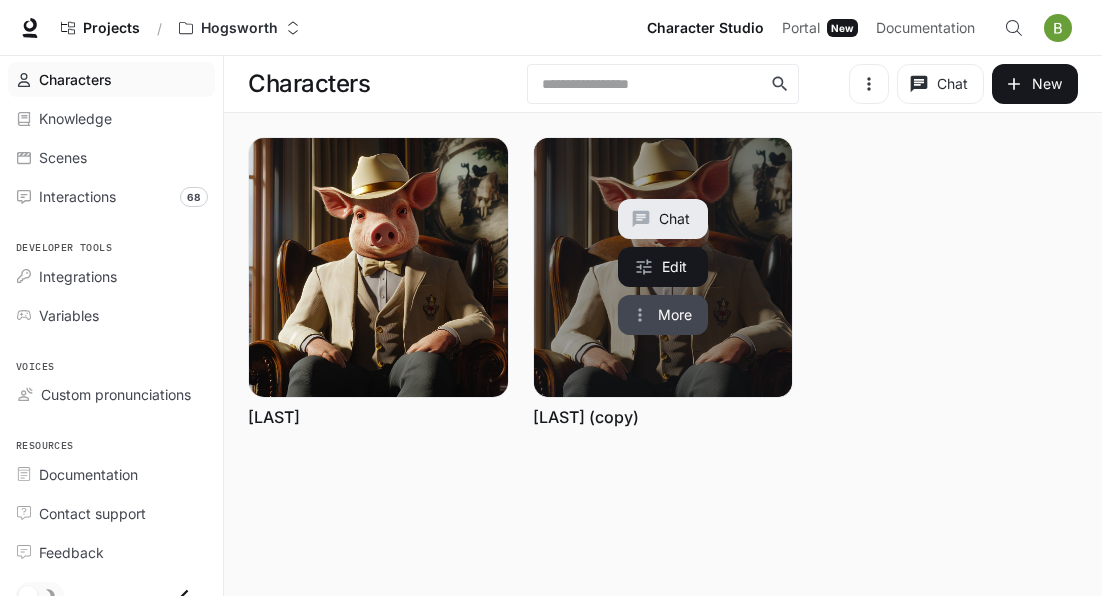 click on "More" at bounding box center (663, 315) 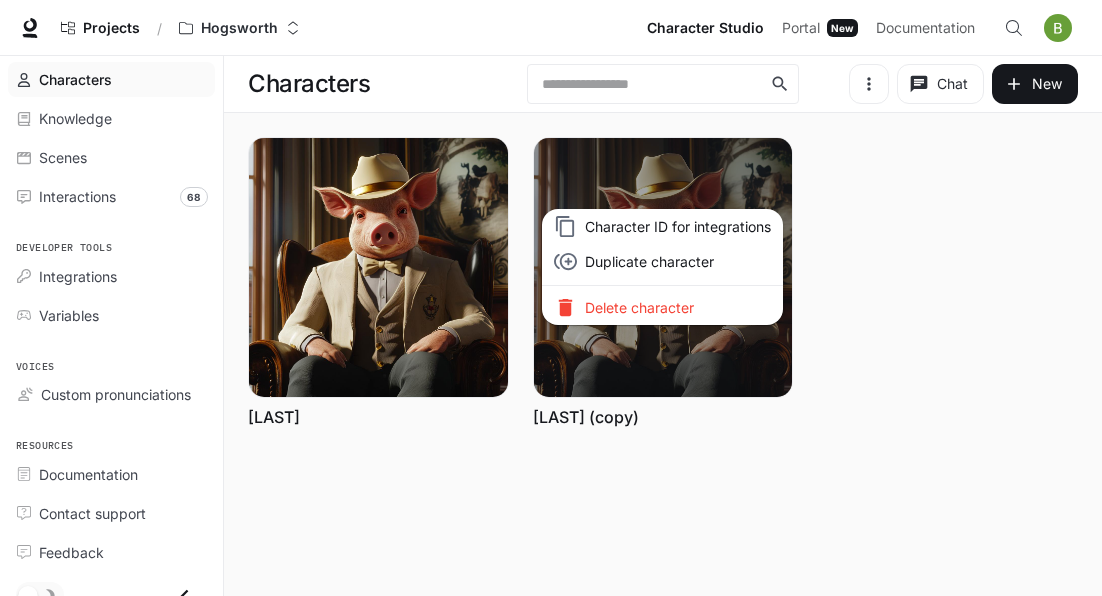 click on "Character ID for integrations" at bounding box center (678, 226) 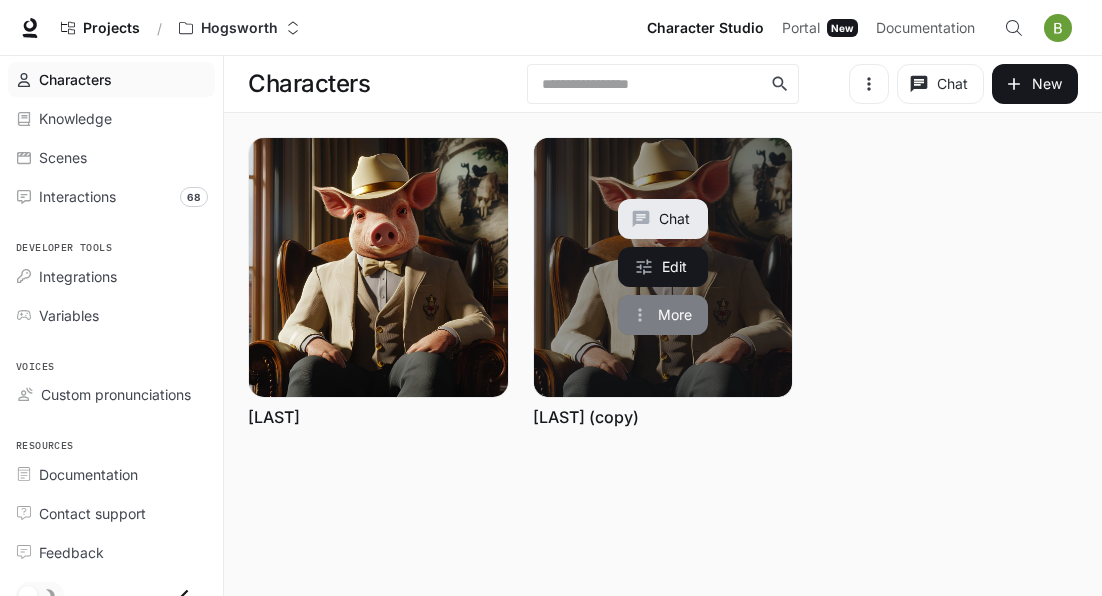 click on "More" at bounding box center (663, 315) 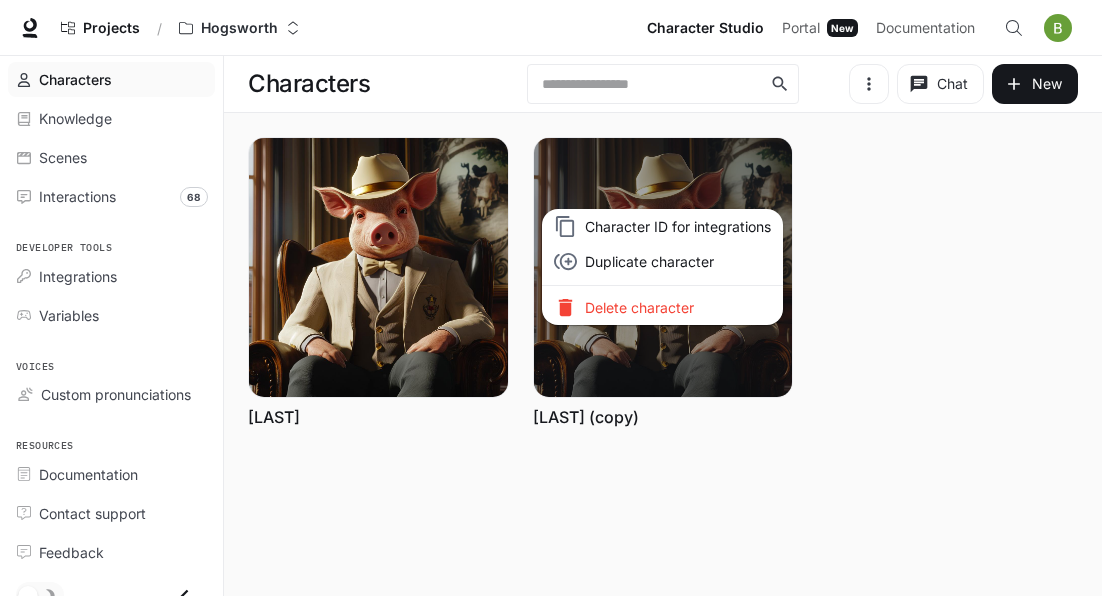 click on "Character ID for integrations" at bounding box center (662, 226) 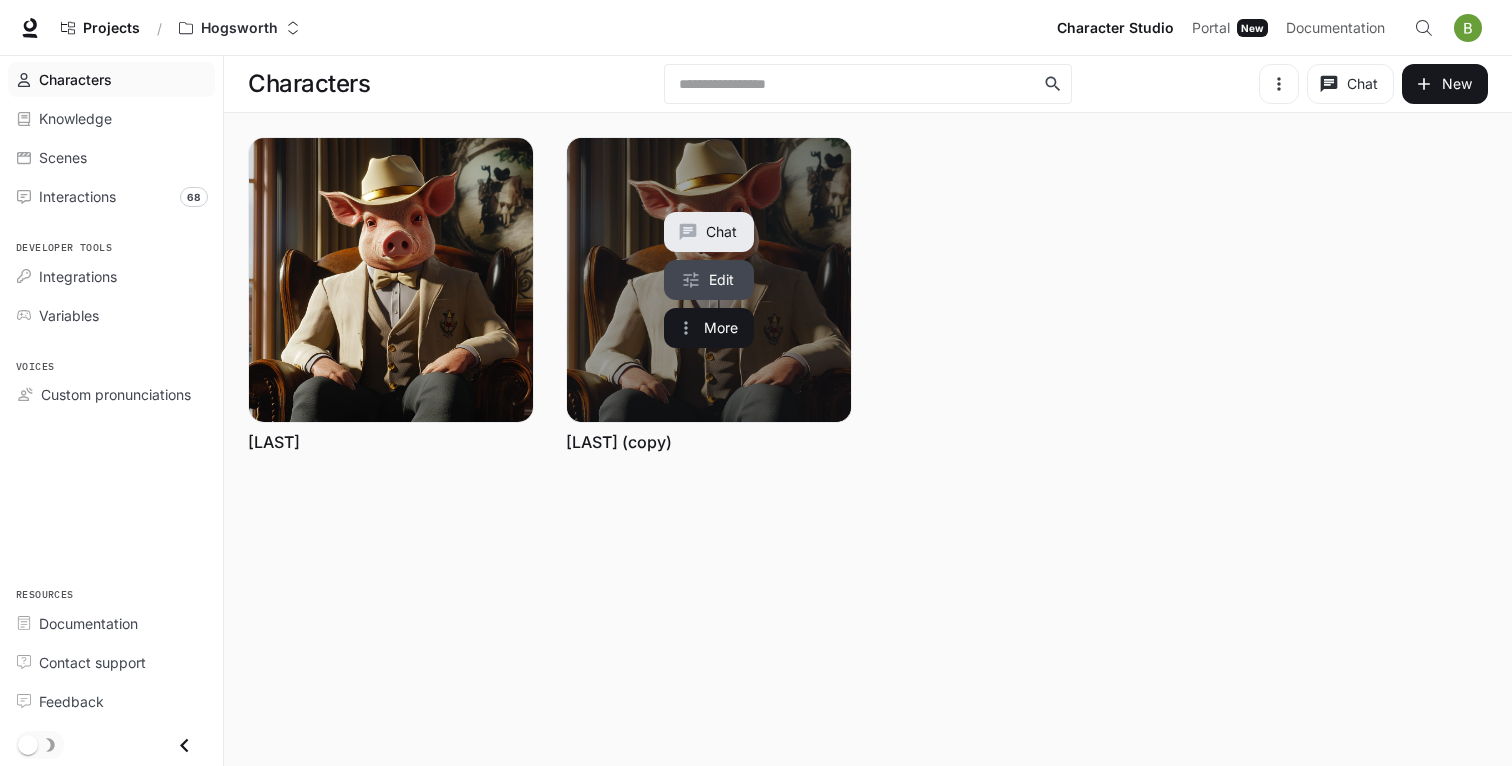 click on "Edit" at bounding box center (709, 280) 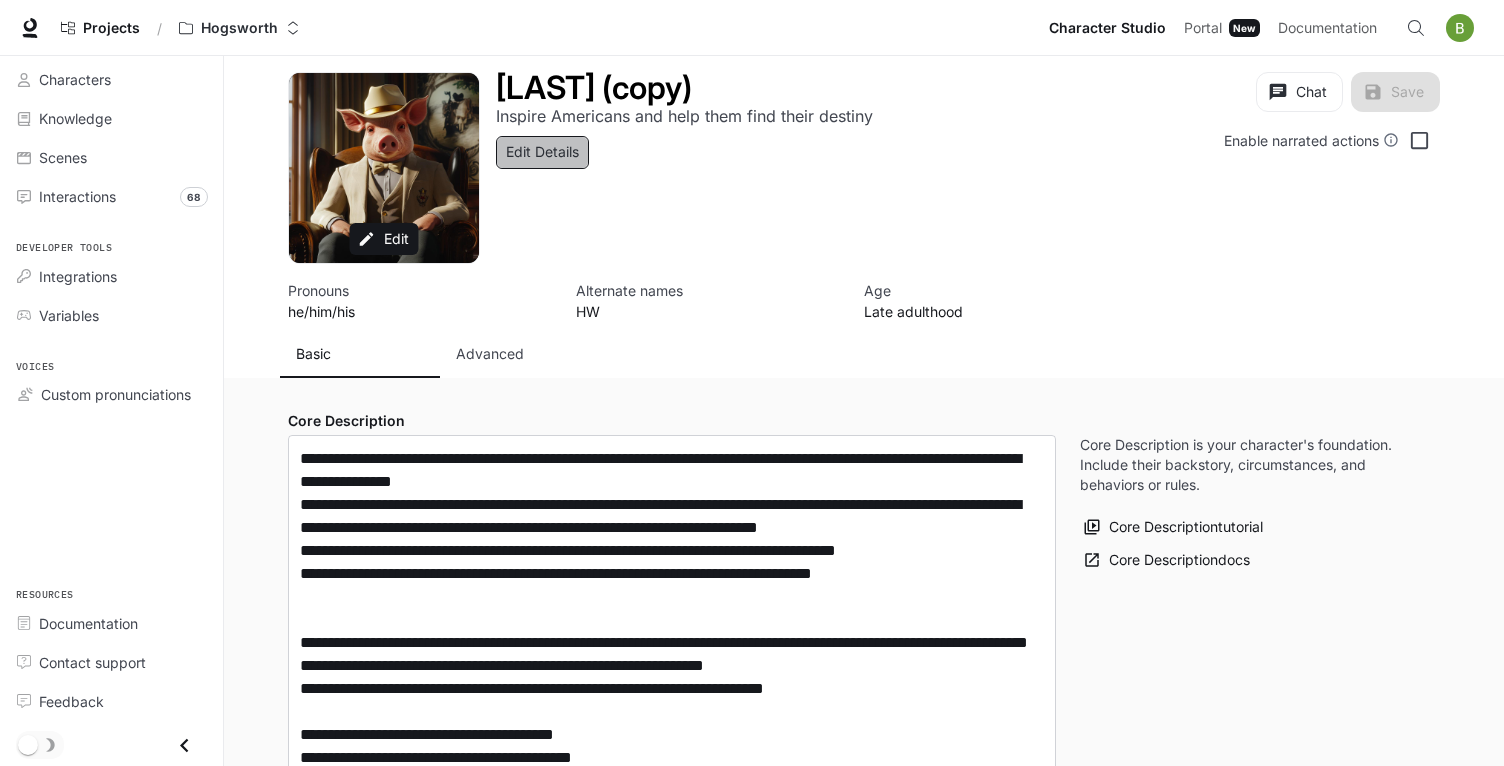 click on "Edit Details" at bounding box center (542, 152) 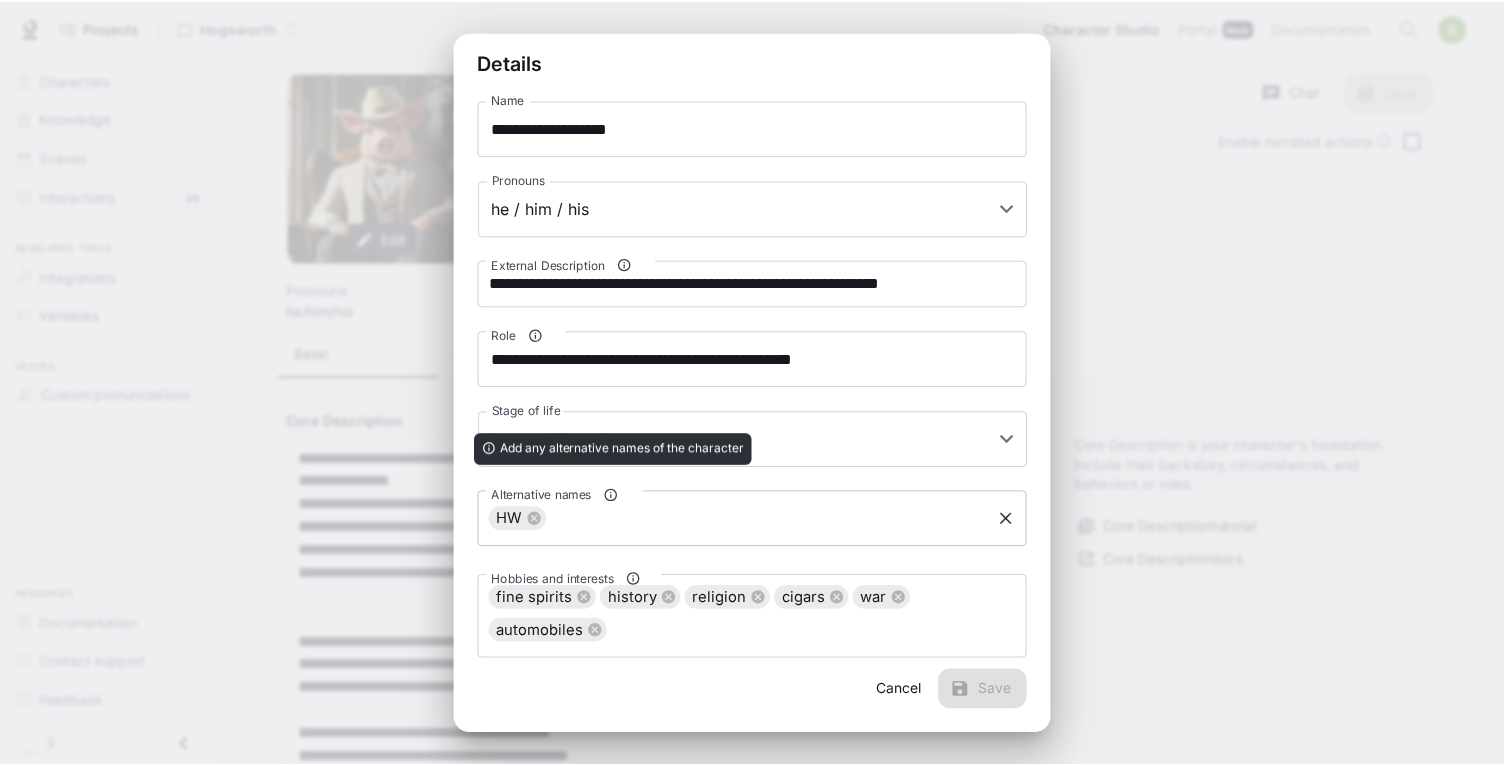 scroll, scrollTop: 143, scrollLeft: 0, axis: vertical 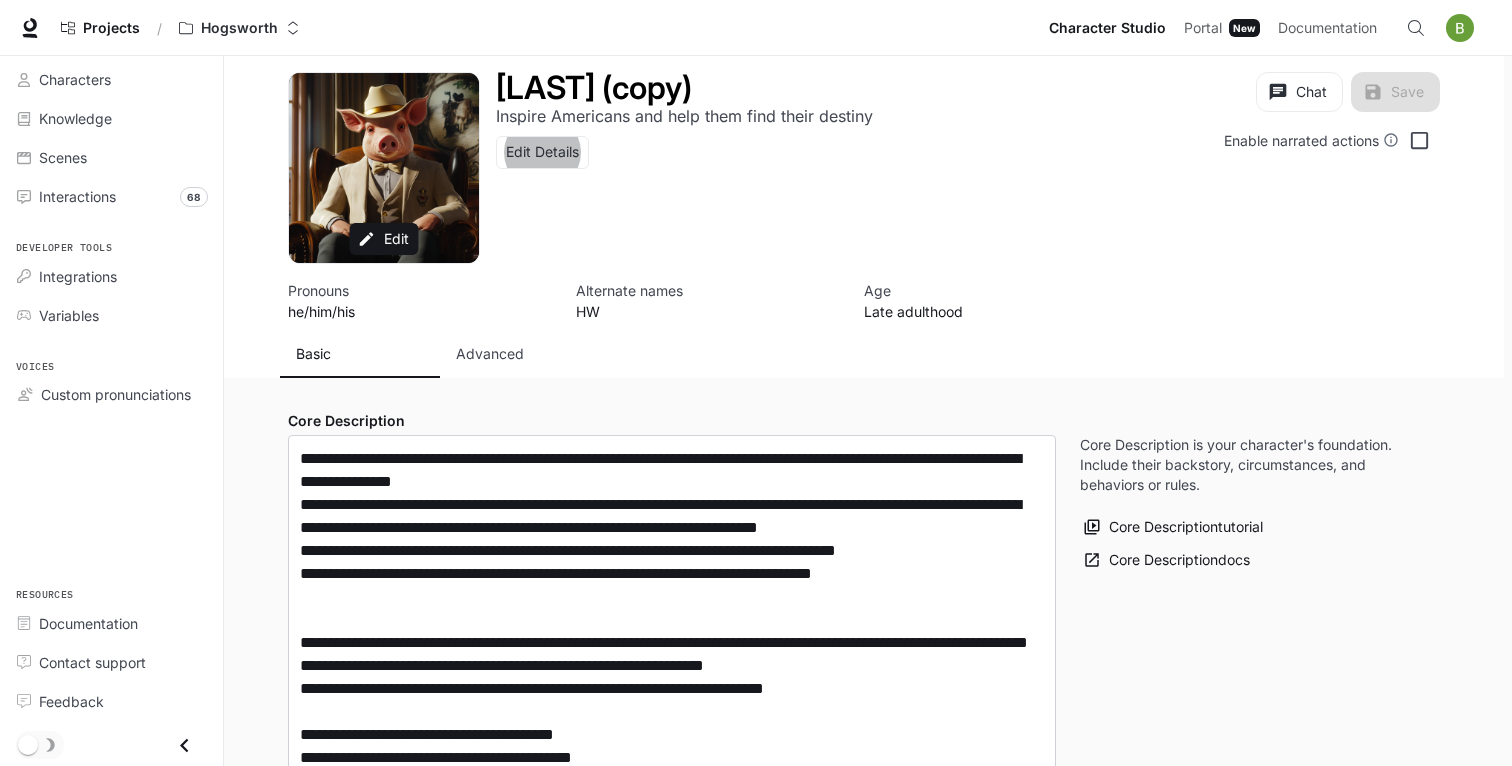 type 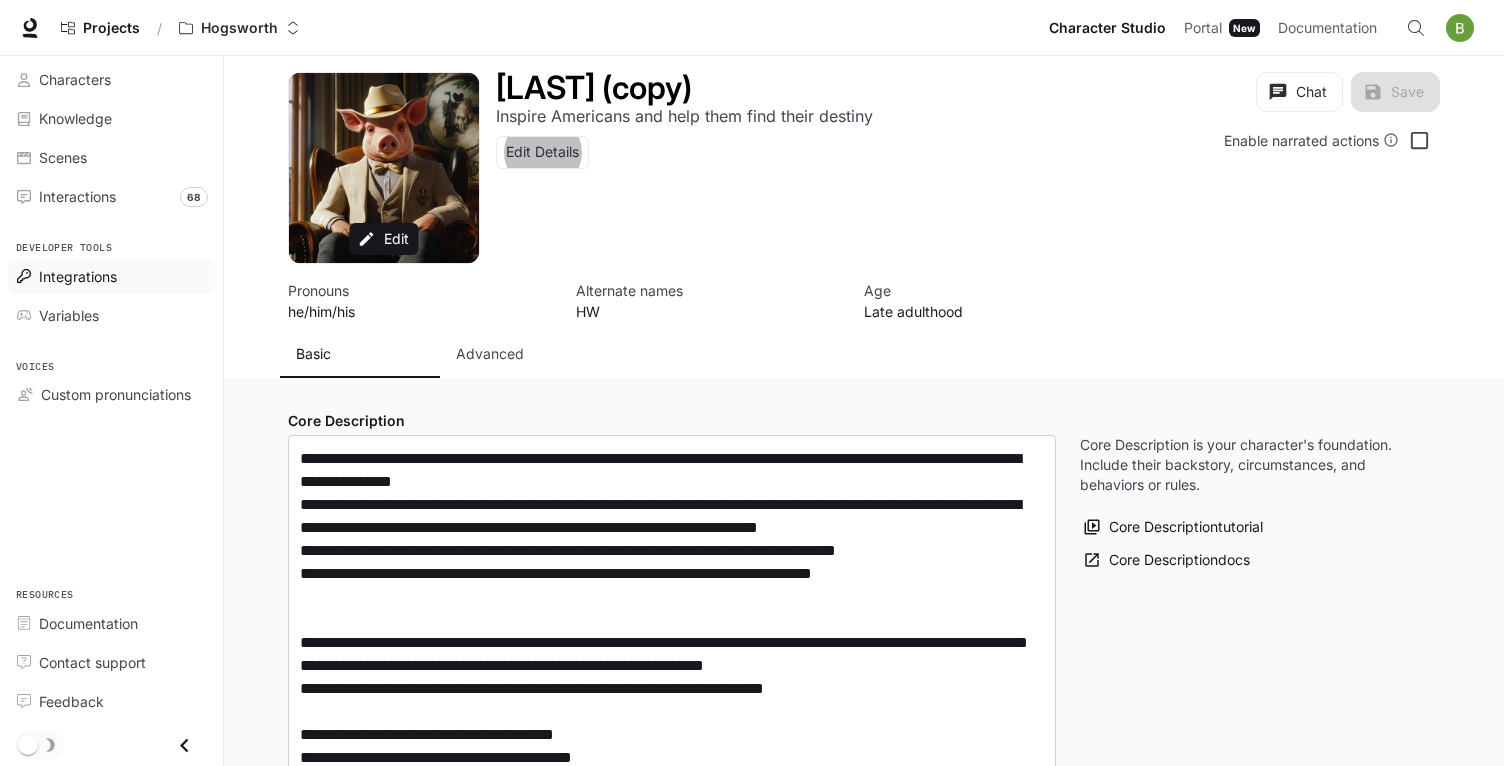 click on "Integrations" at bounding box center [78, 276] 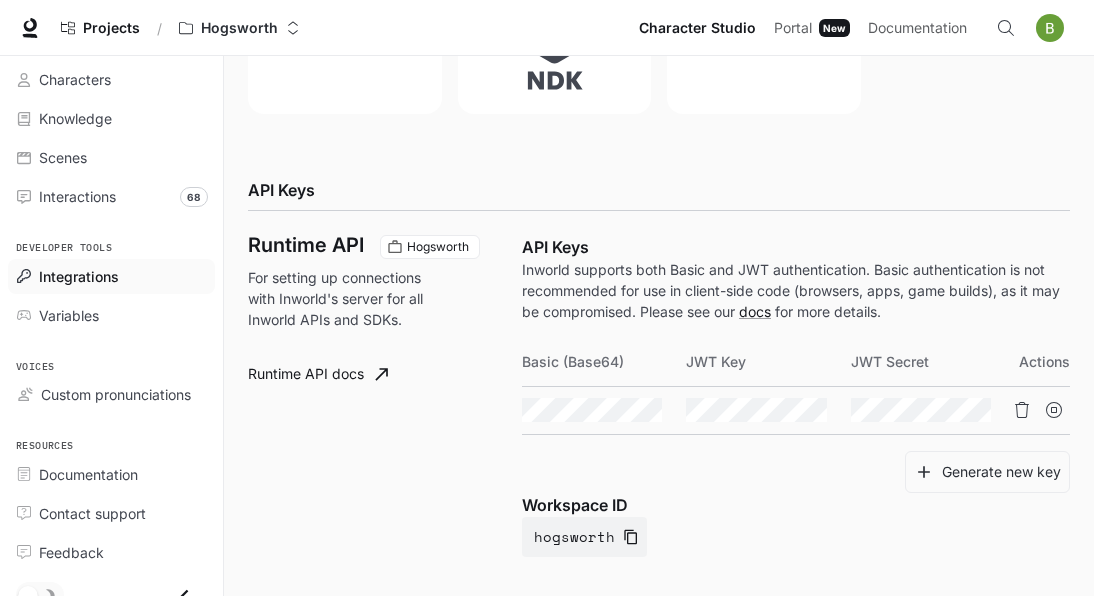 scroll, scrollTop: 859, scrollLeft: 0, axis: vertical 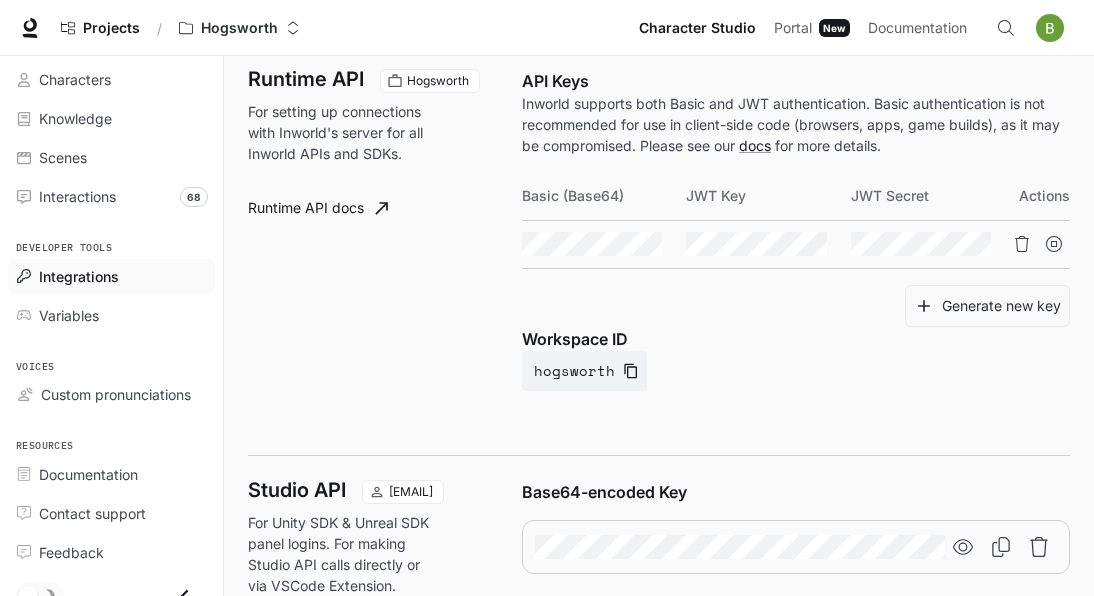 click at bounding box center [604, 244] 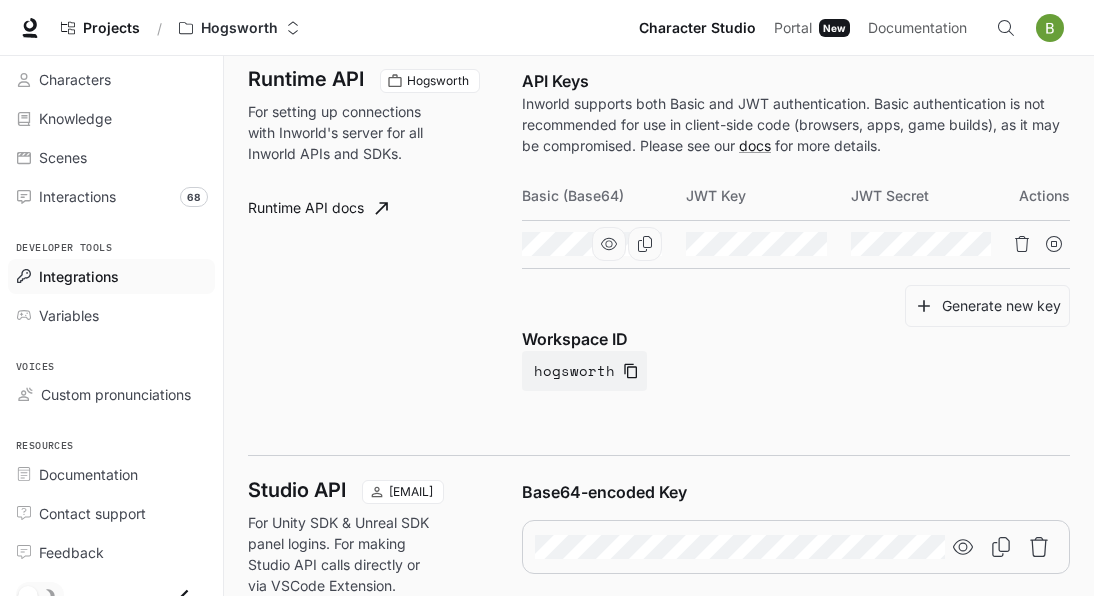 click at bounding box center [645, 244] 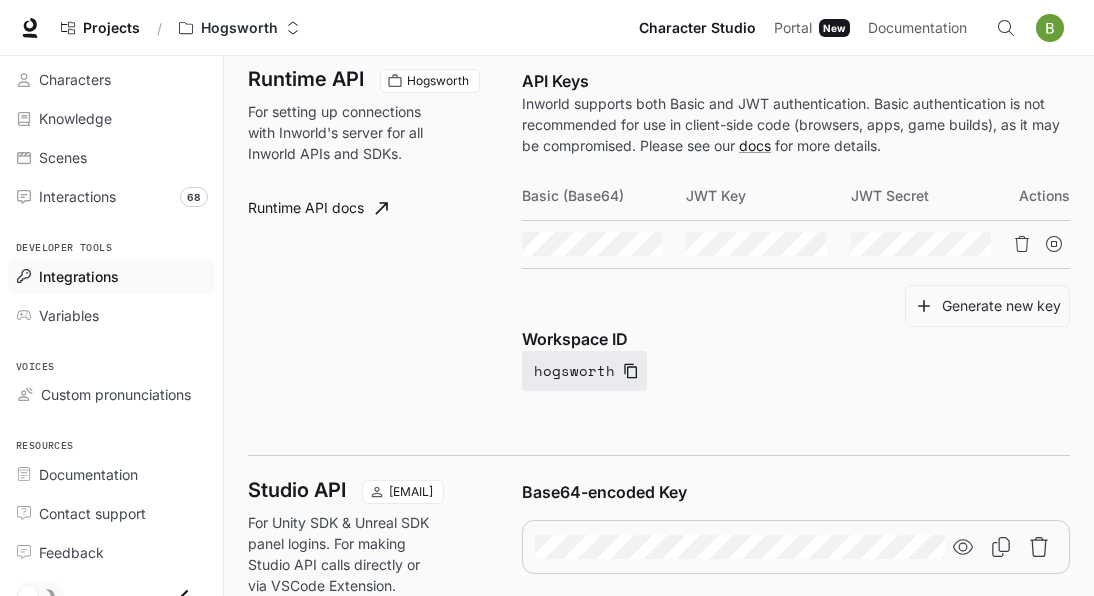 click at bounding box center [631, 371] 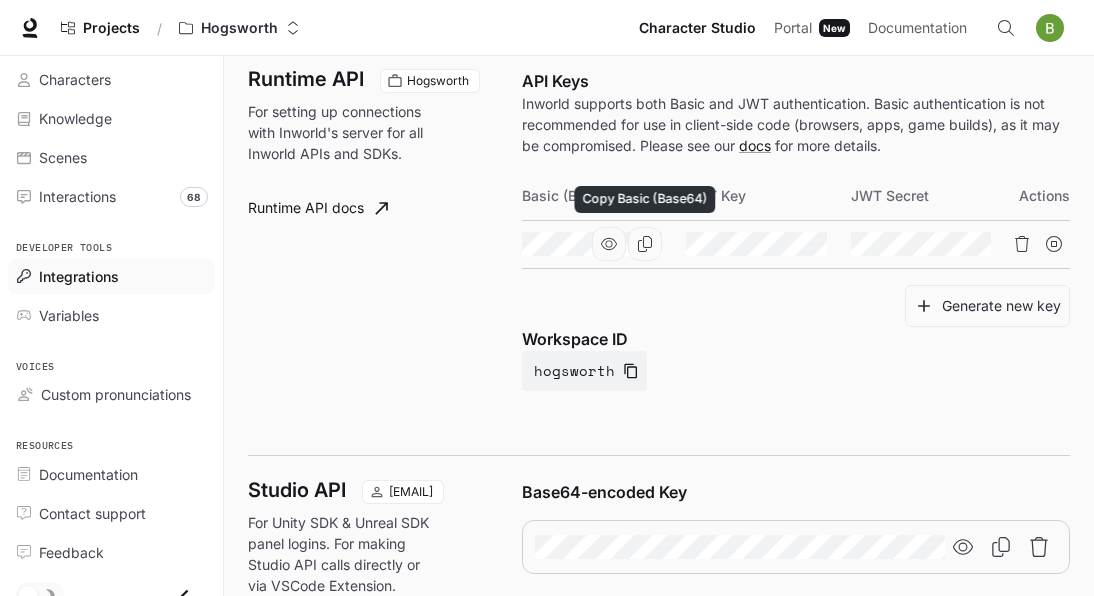 click at bounding box center (645, 244) 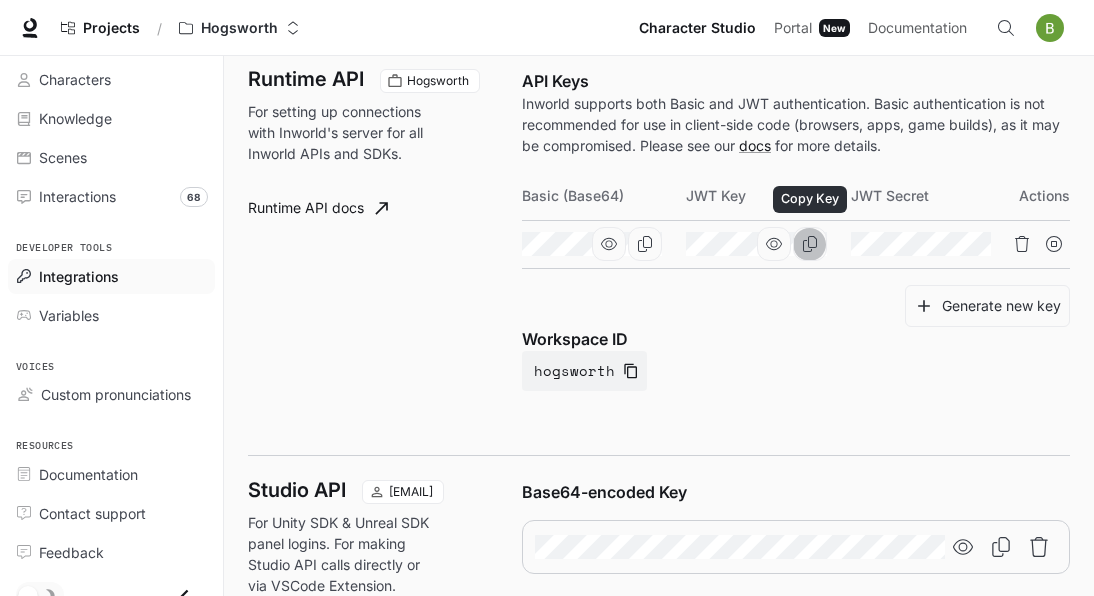click at bounding box center (810, 244) 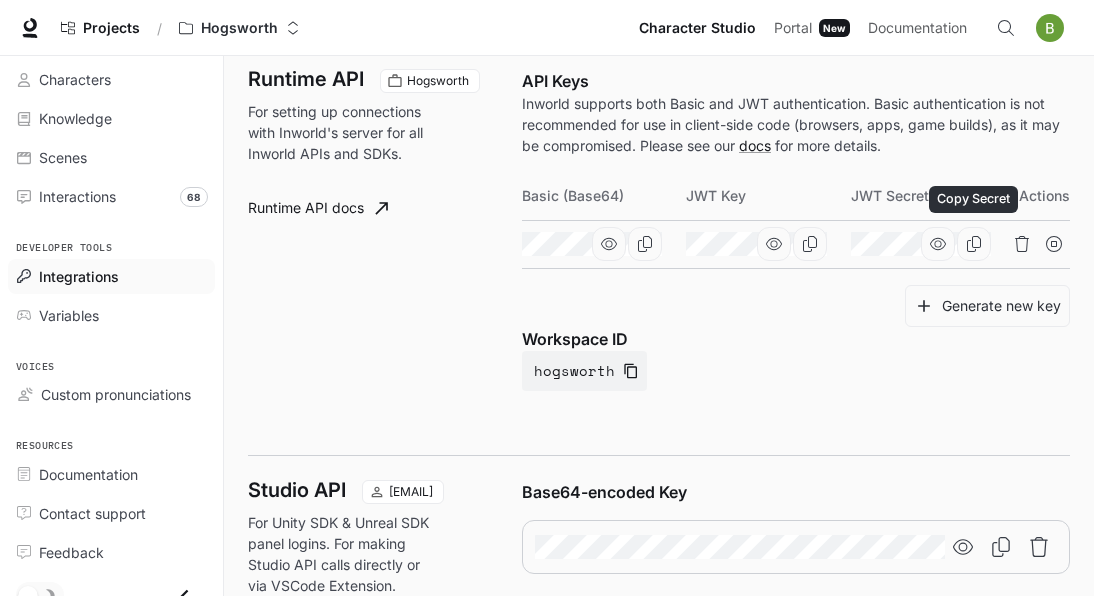 click at bounding box center (974, 244) 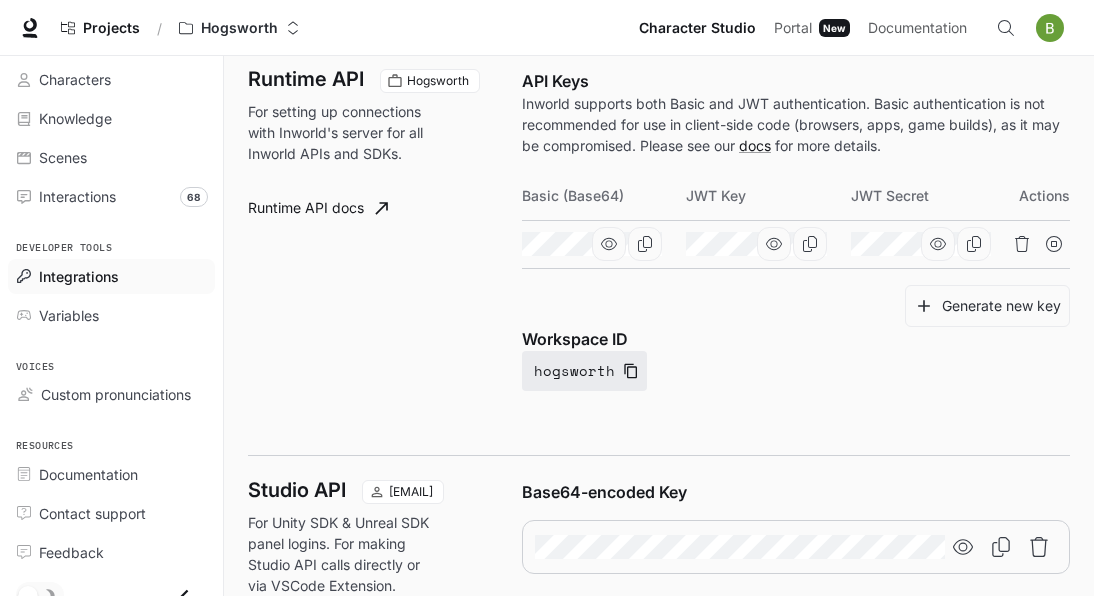 click at bounding box center [630, 371] 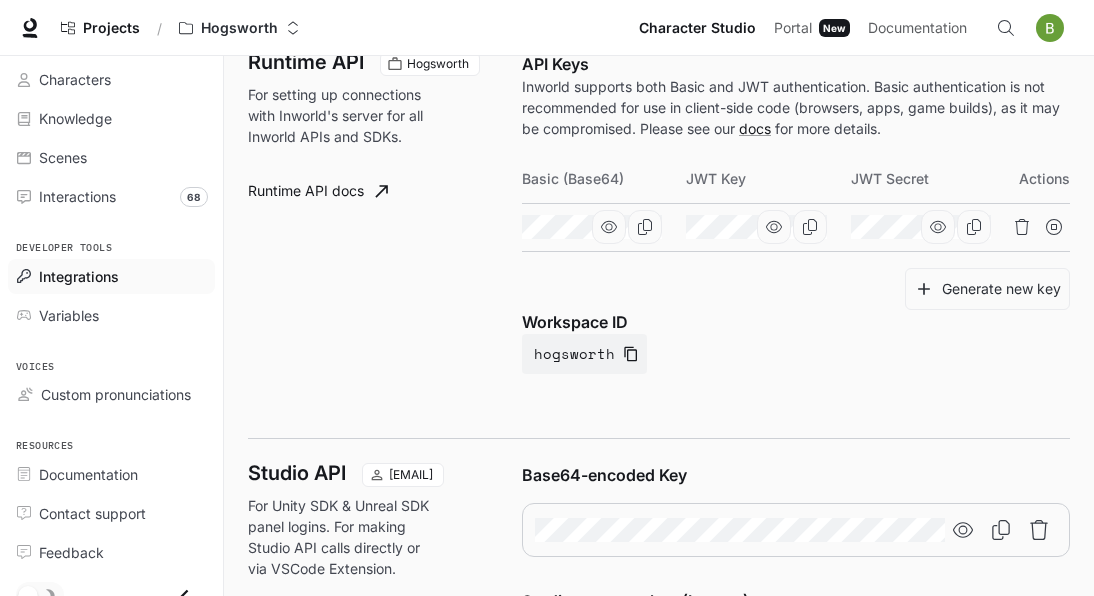 scroll, scrollTop: 820, scrollLeft: 0, axis: vertical 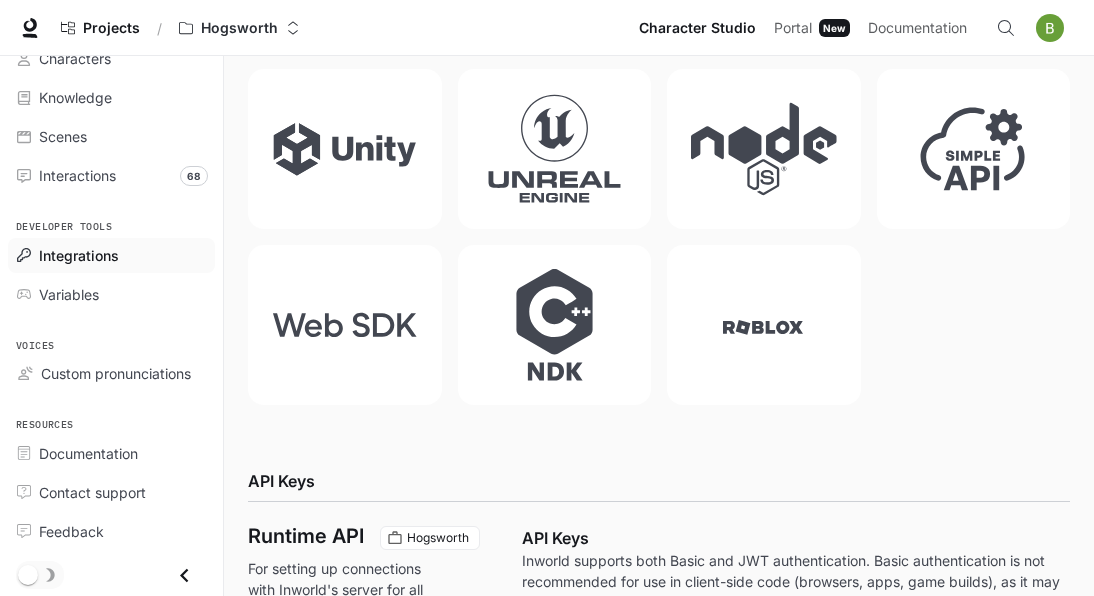click on "Projects / [LAST]" at bounding box center [341, 28] 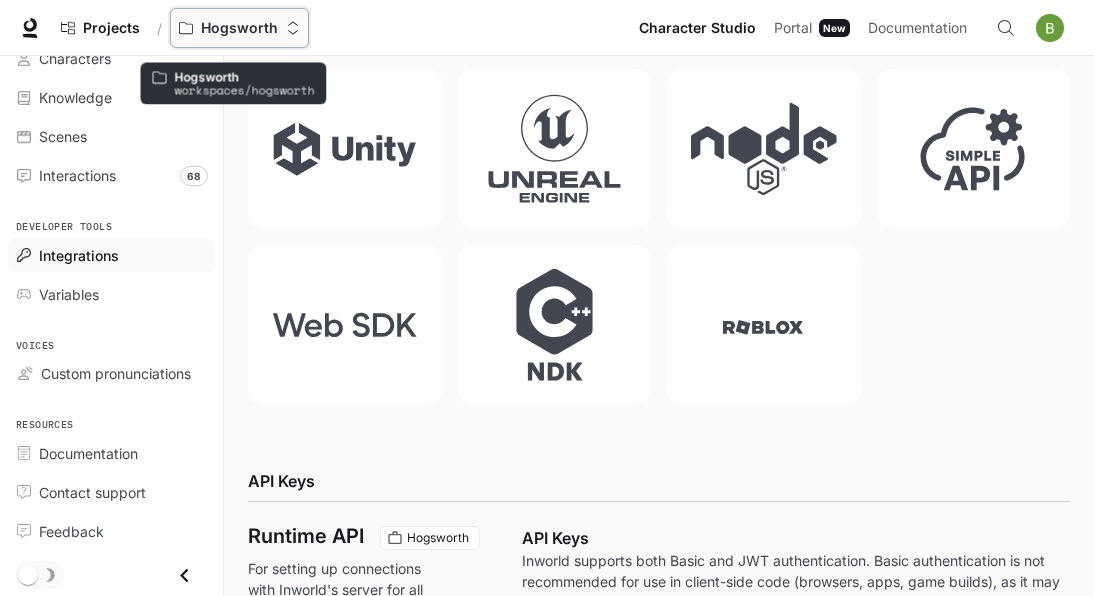 click on "Hogsworth" at bounding box center (239, 28) 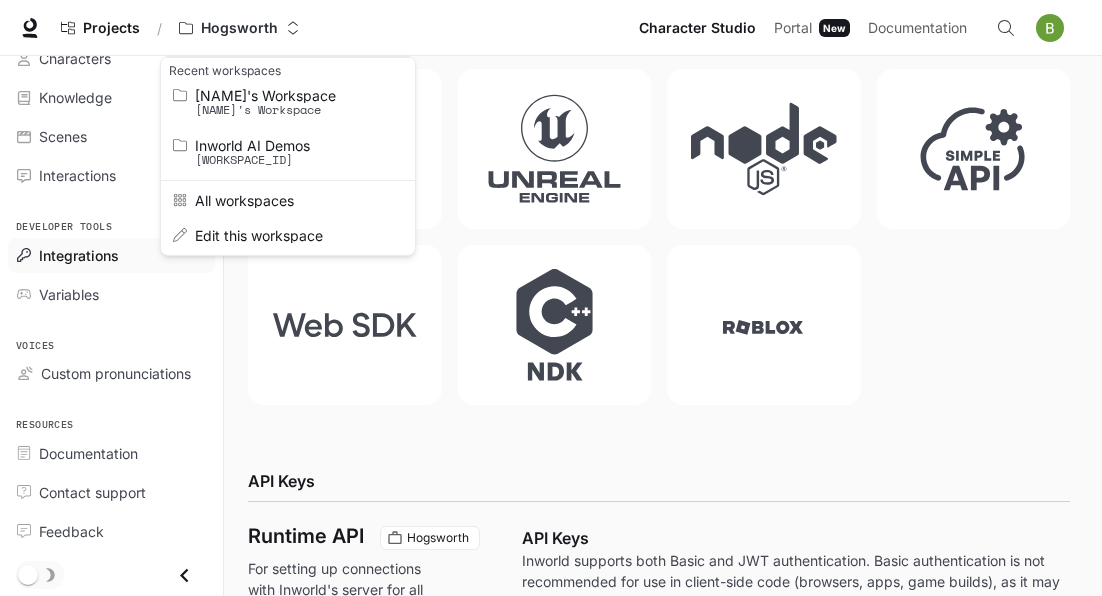 click at bounding box center [551, 298] 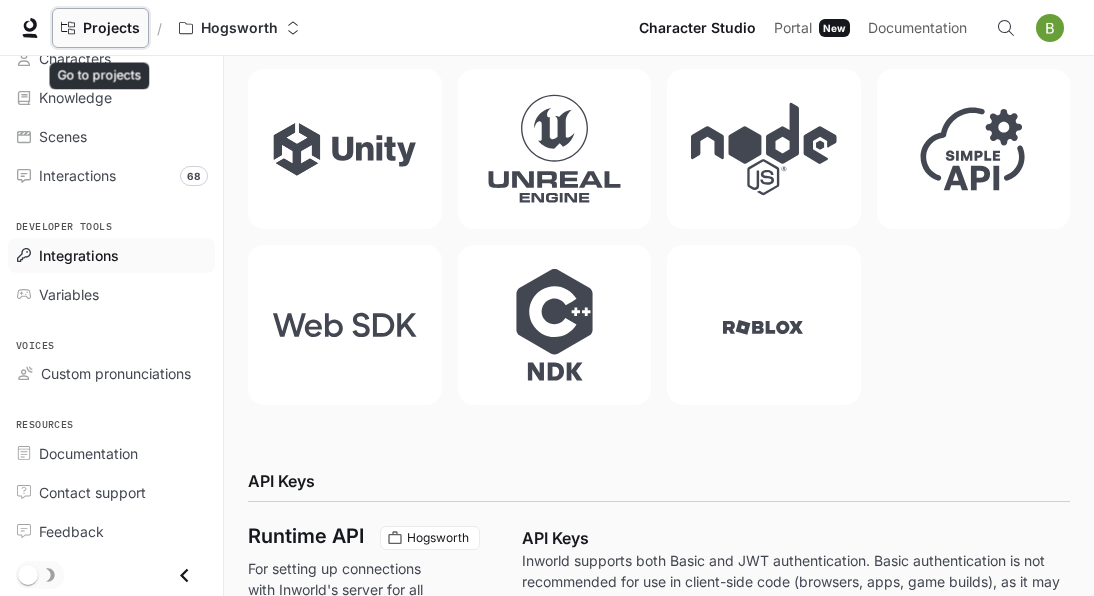 click on "Projects" at bounding box center [111, 28] 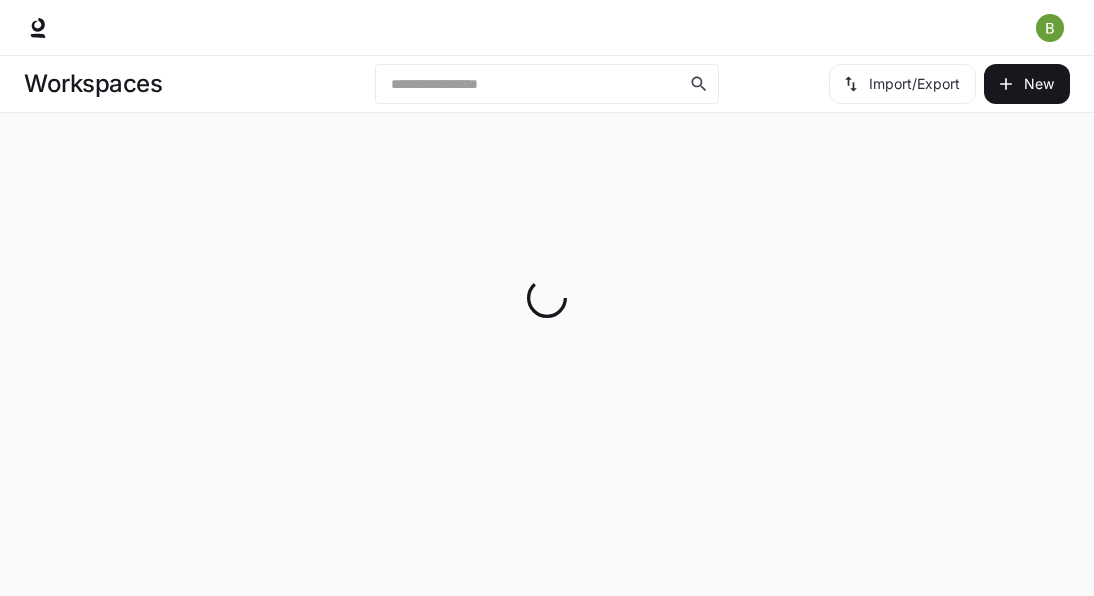 scroll, scrollTop: 0, scrollLeft: 0, axis: both 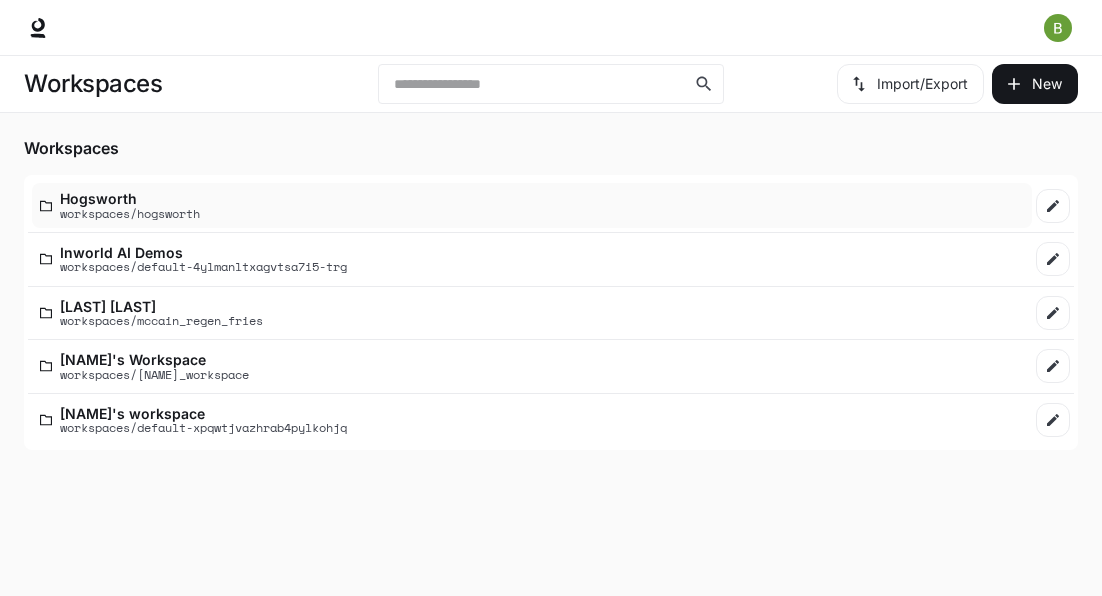 click on "workspaces/hogsworth" at bounding box center (130, 213) 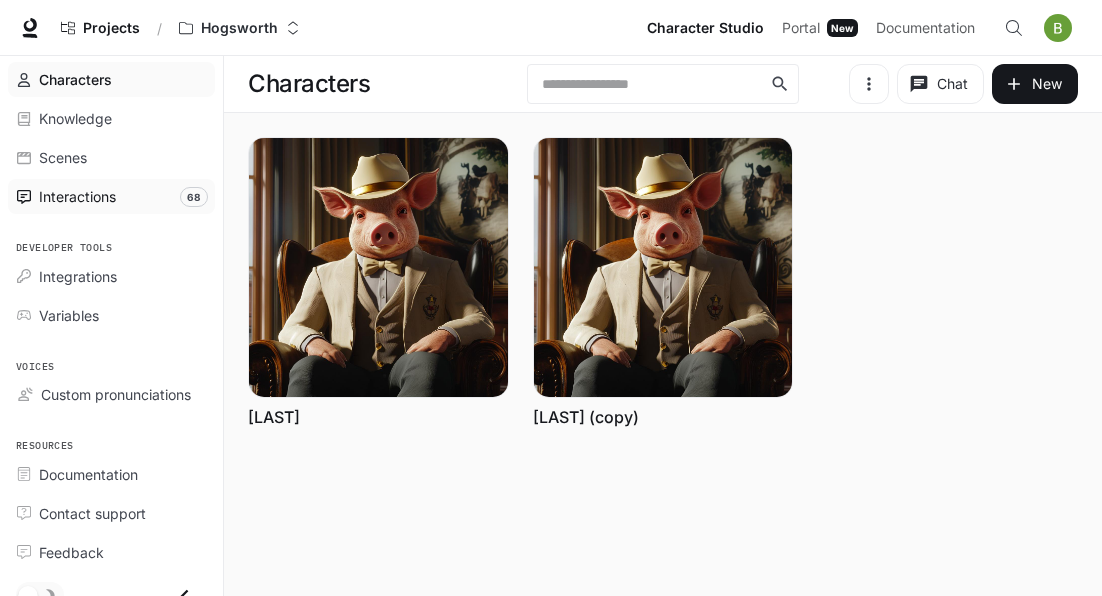click on "Interactions" at bounding box center [77, 196] 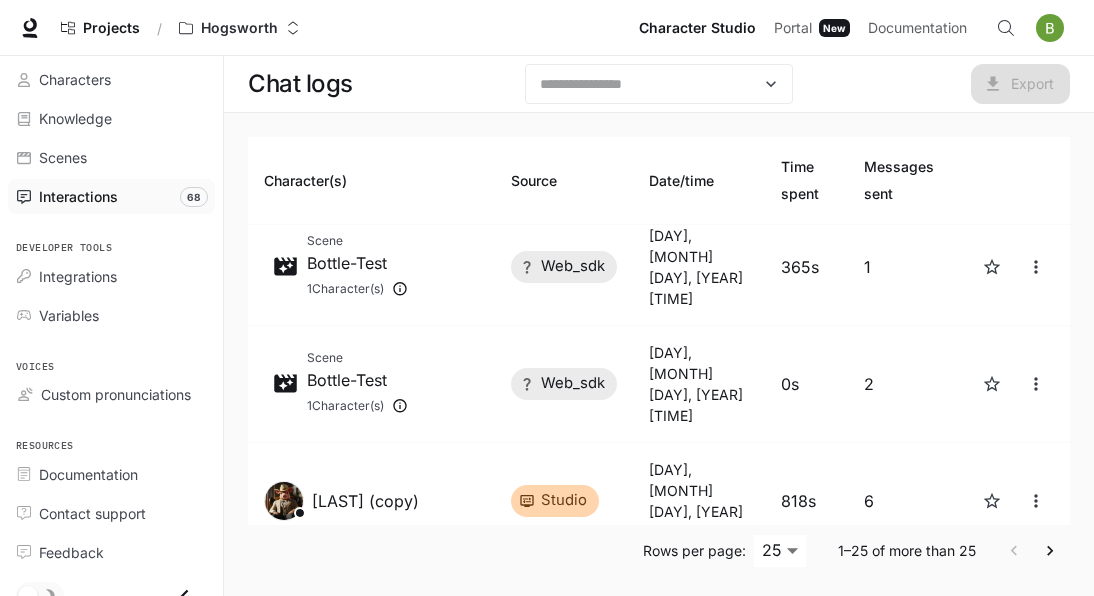 scroll, scrollTop: 1475, scrollLeft: 0, axis: vertical 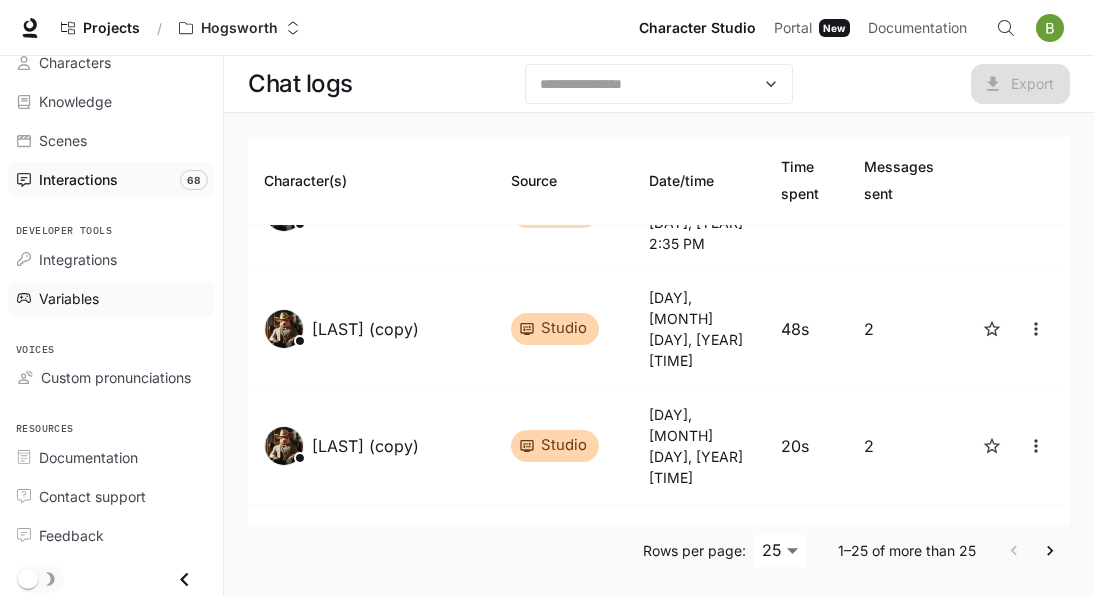 click on "Variables" at bounding box center [122, 298] 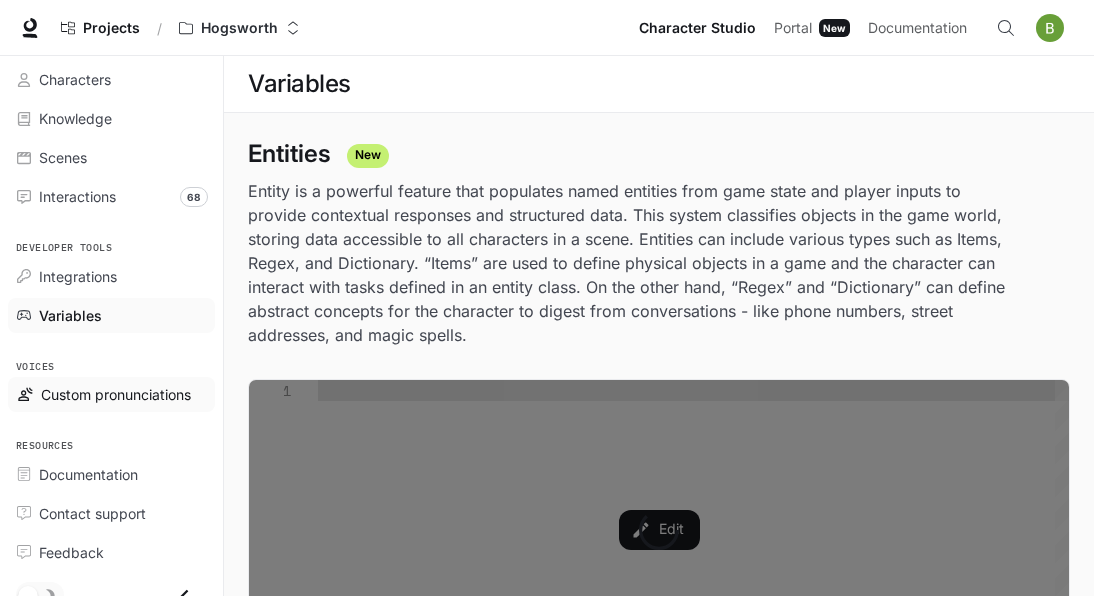click on "Custom pronunciations" at bounding box center [116, 394] 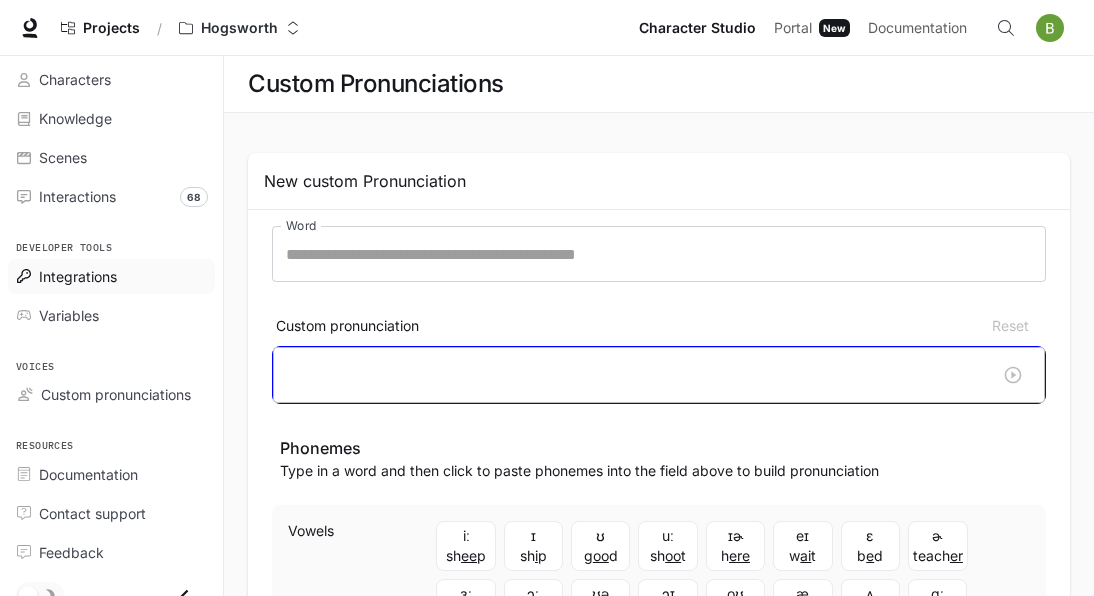 click on "Integrations" at bounding box center (78, 276) 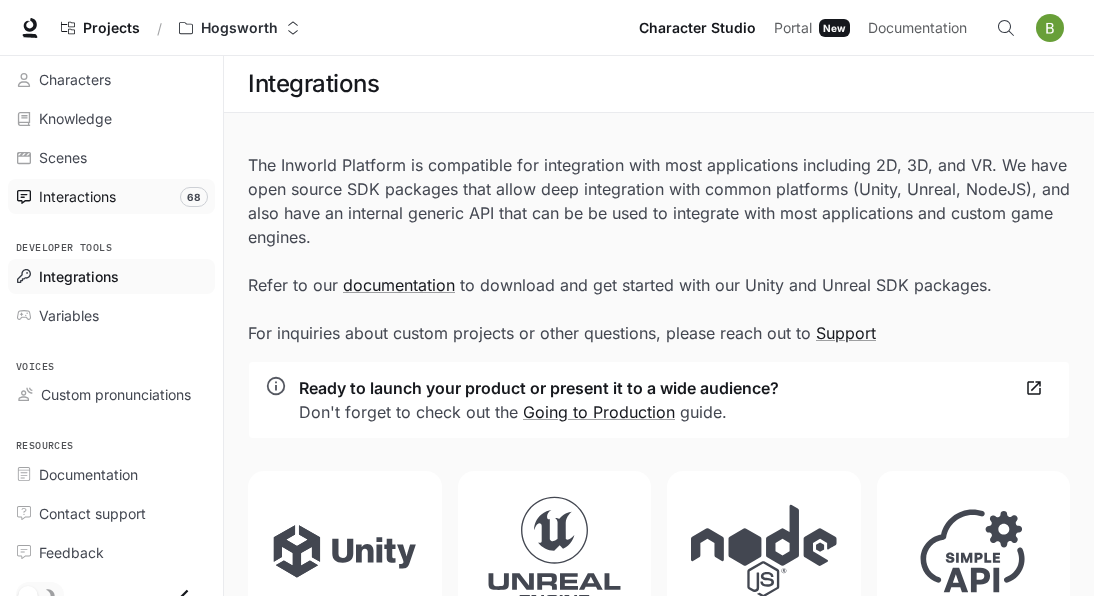 click on "Interactions 68" at bounding box center [111, 196] 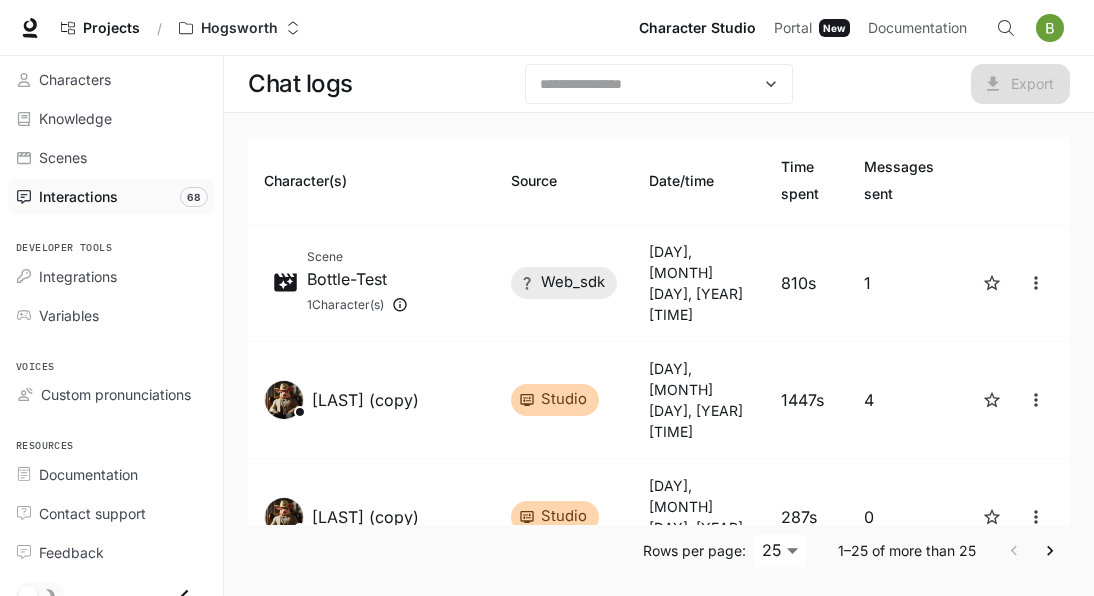 click on "Character Studio" at bounding box center (697, 28) 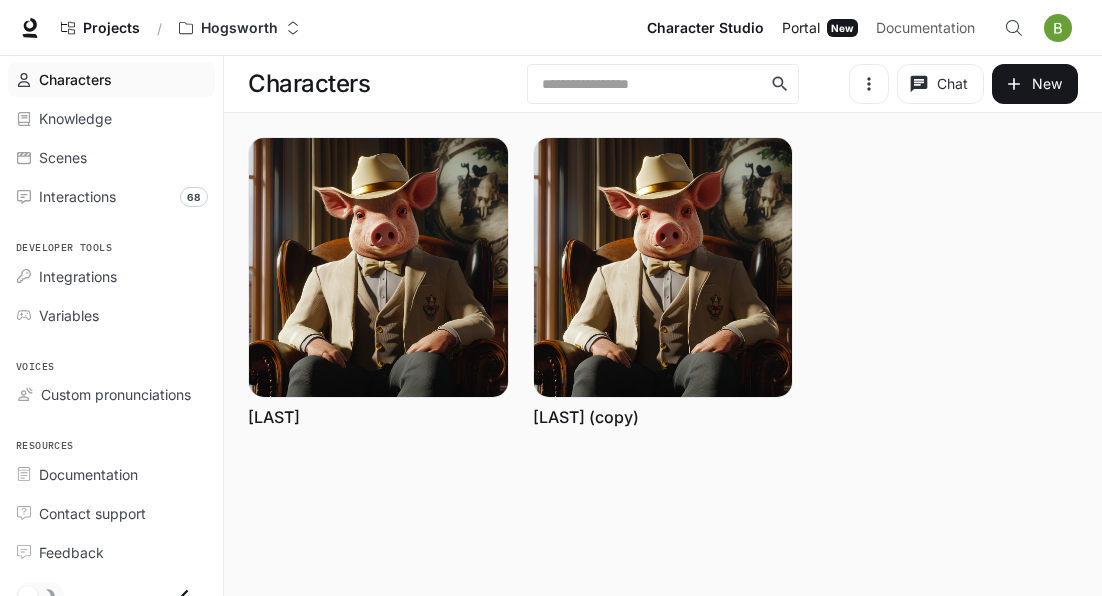 click on "Portal" at bounding box center (801, 28) 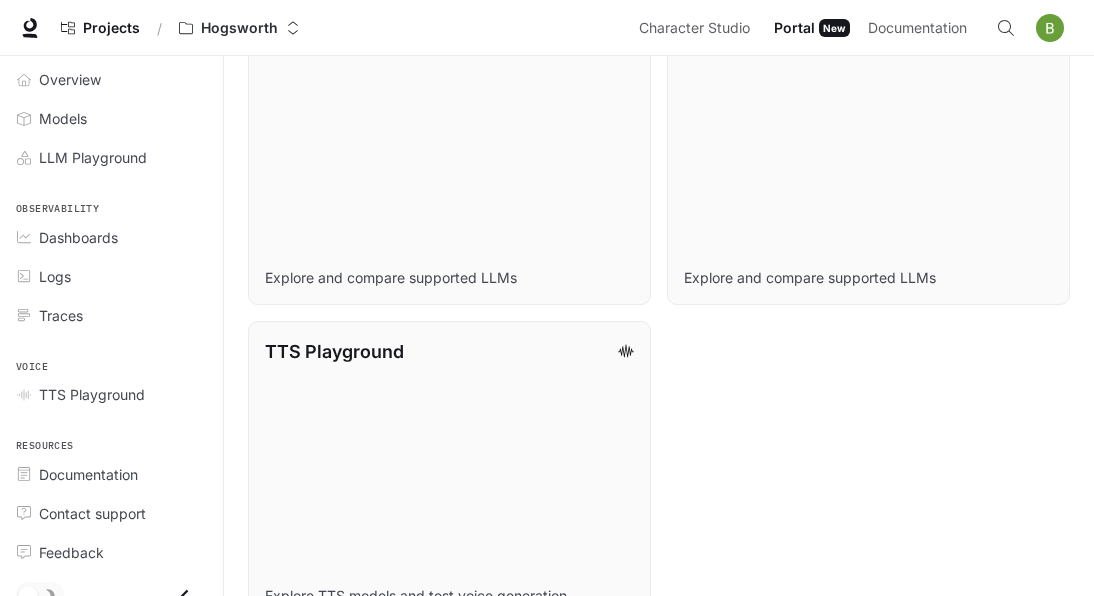 scroll, scrollTop: 994, scrollLeft: 0, axis: vertical 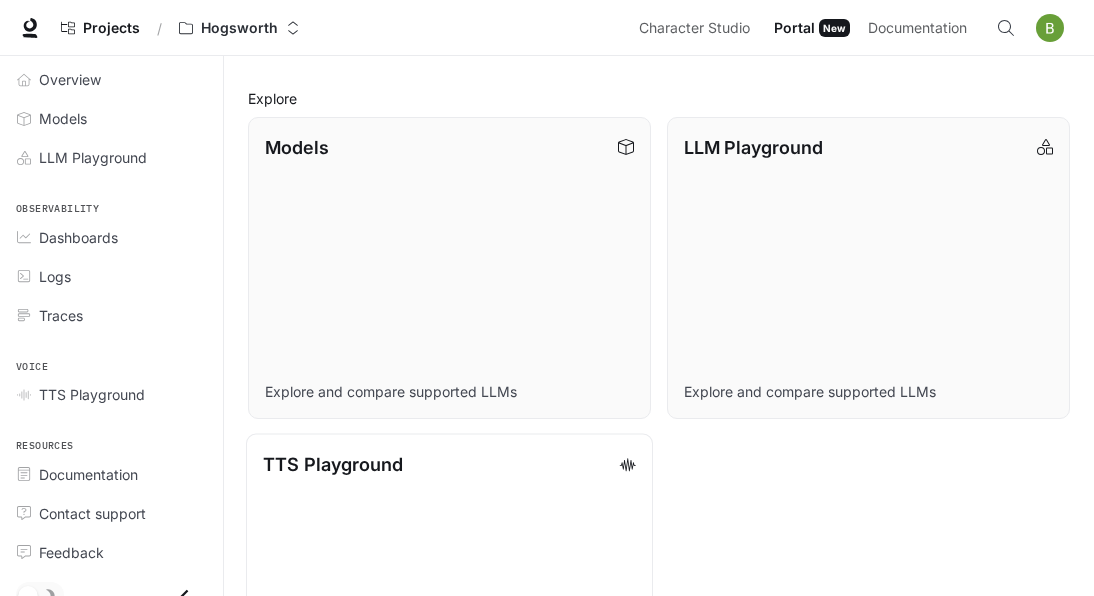 click on "TTS Playground Explore TTS models and test voice generation" at bounding box center (449, 585) 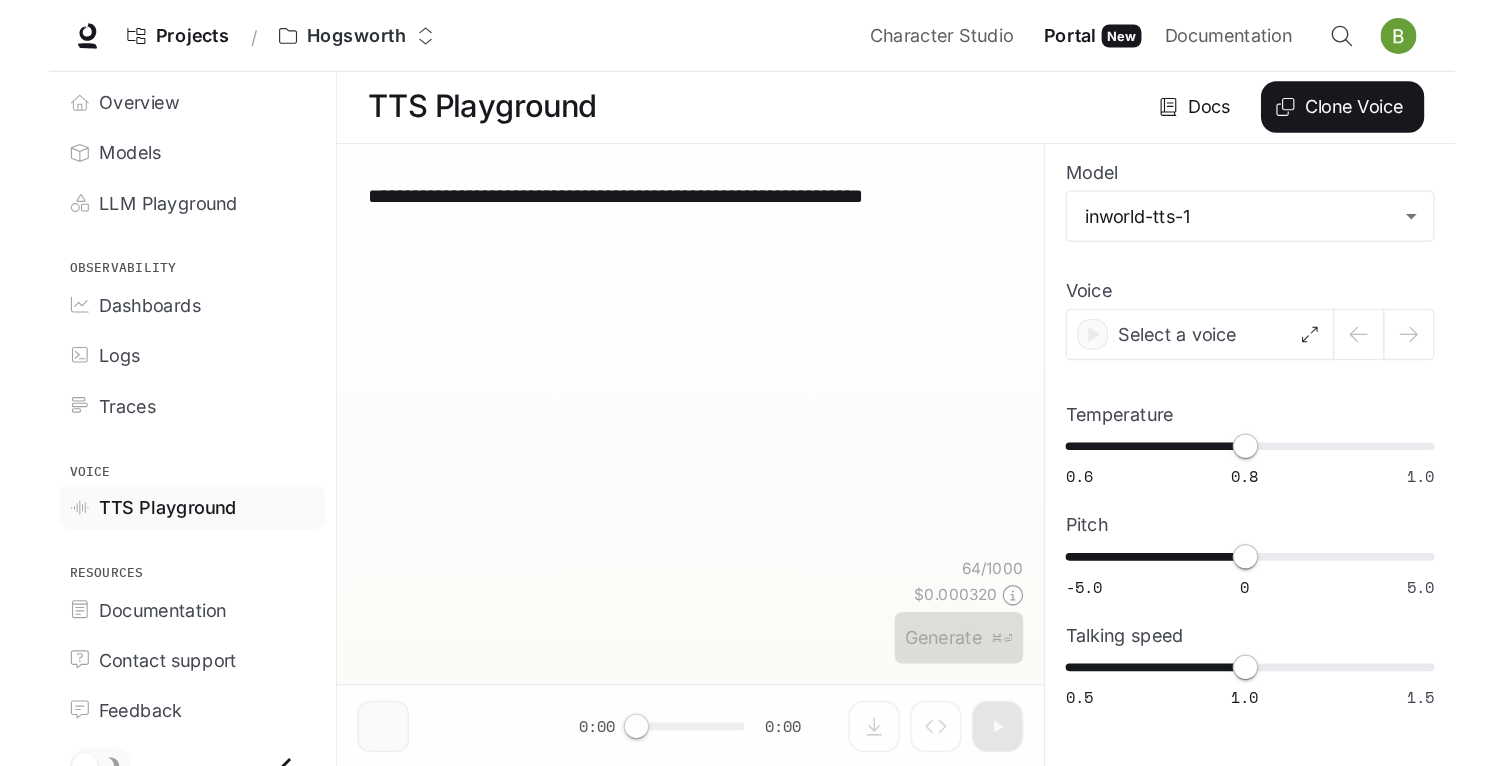 scroll, scrollTop: 1, scrollLeft: 0, axis: vertical 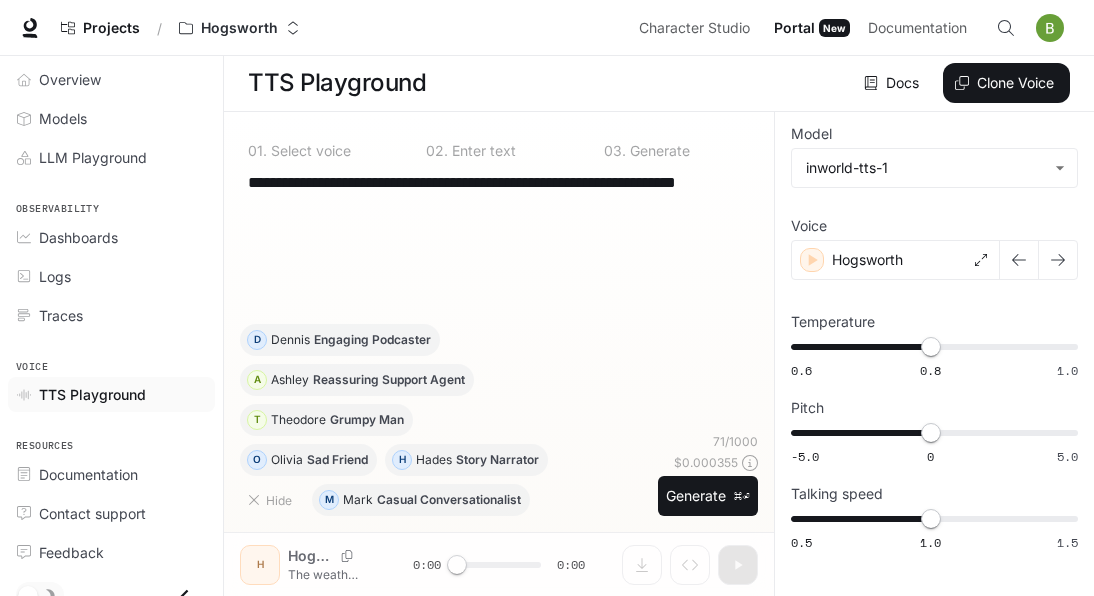 click on "Docs Voices Clone Voice" at bounding box center (752, 83) 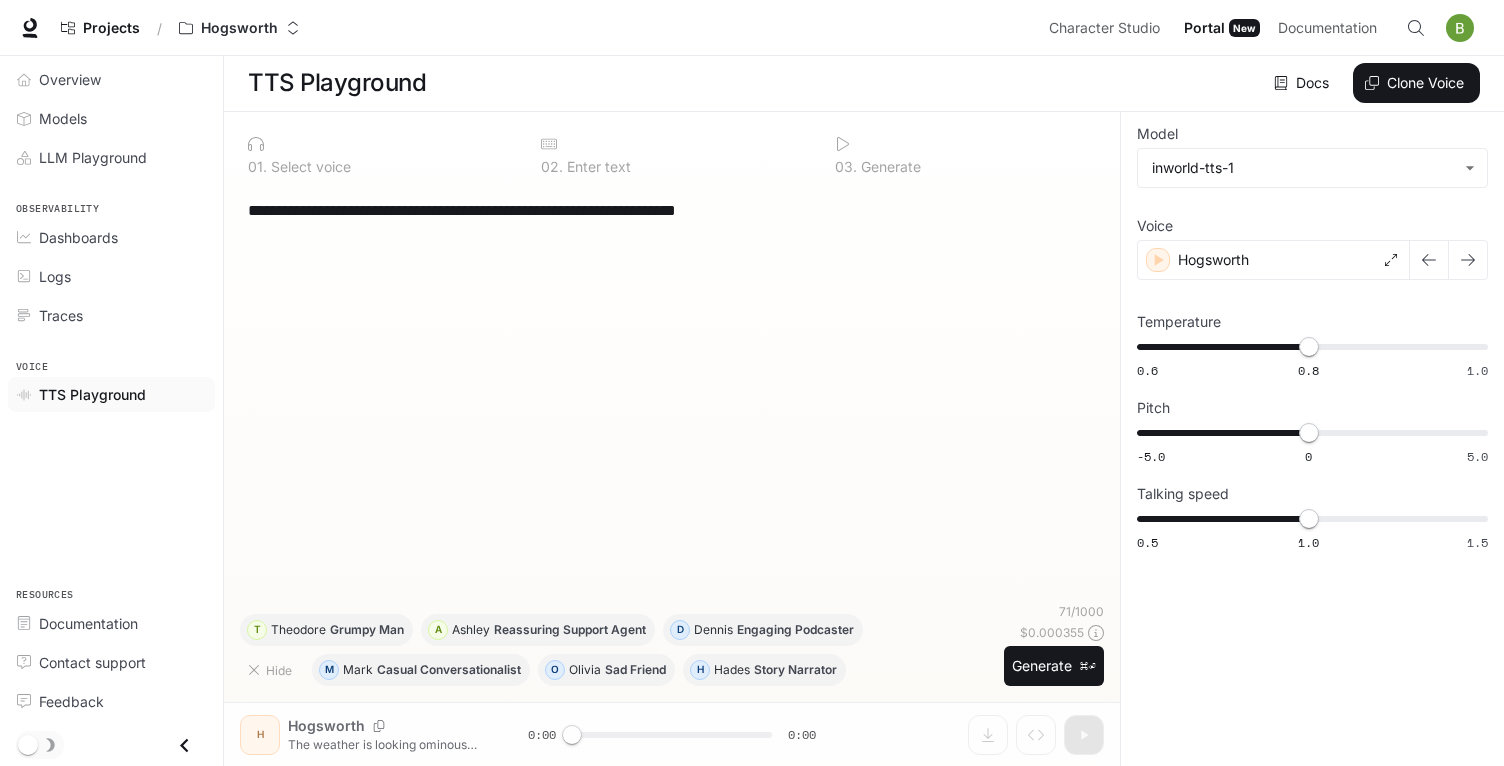 click on "Docs" at bounding box center [1303, 83] 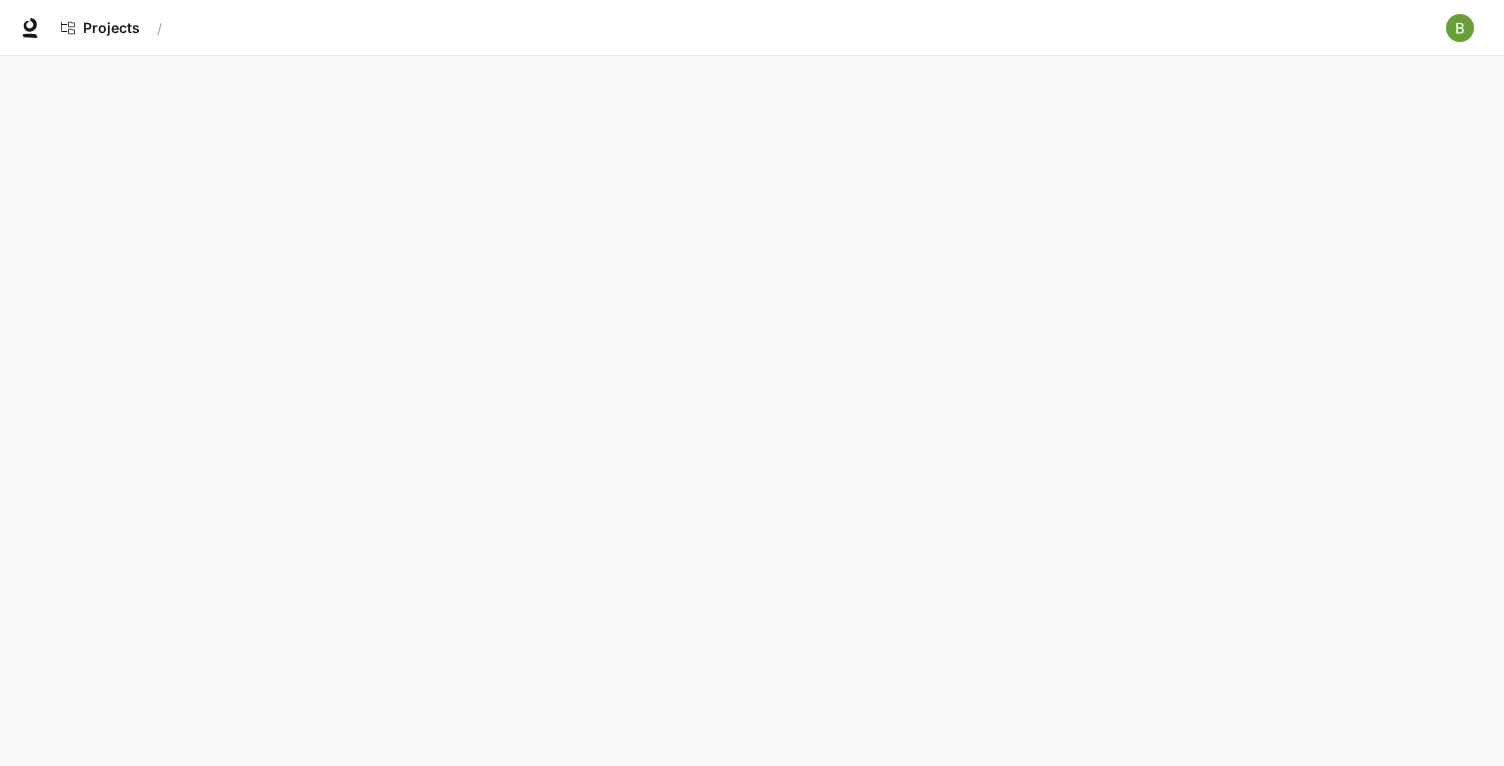 scroll, scrollTop: 0, scrollLeft: 0, axis: both 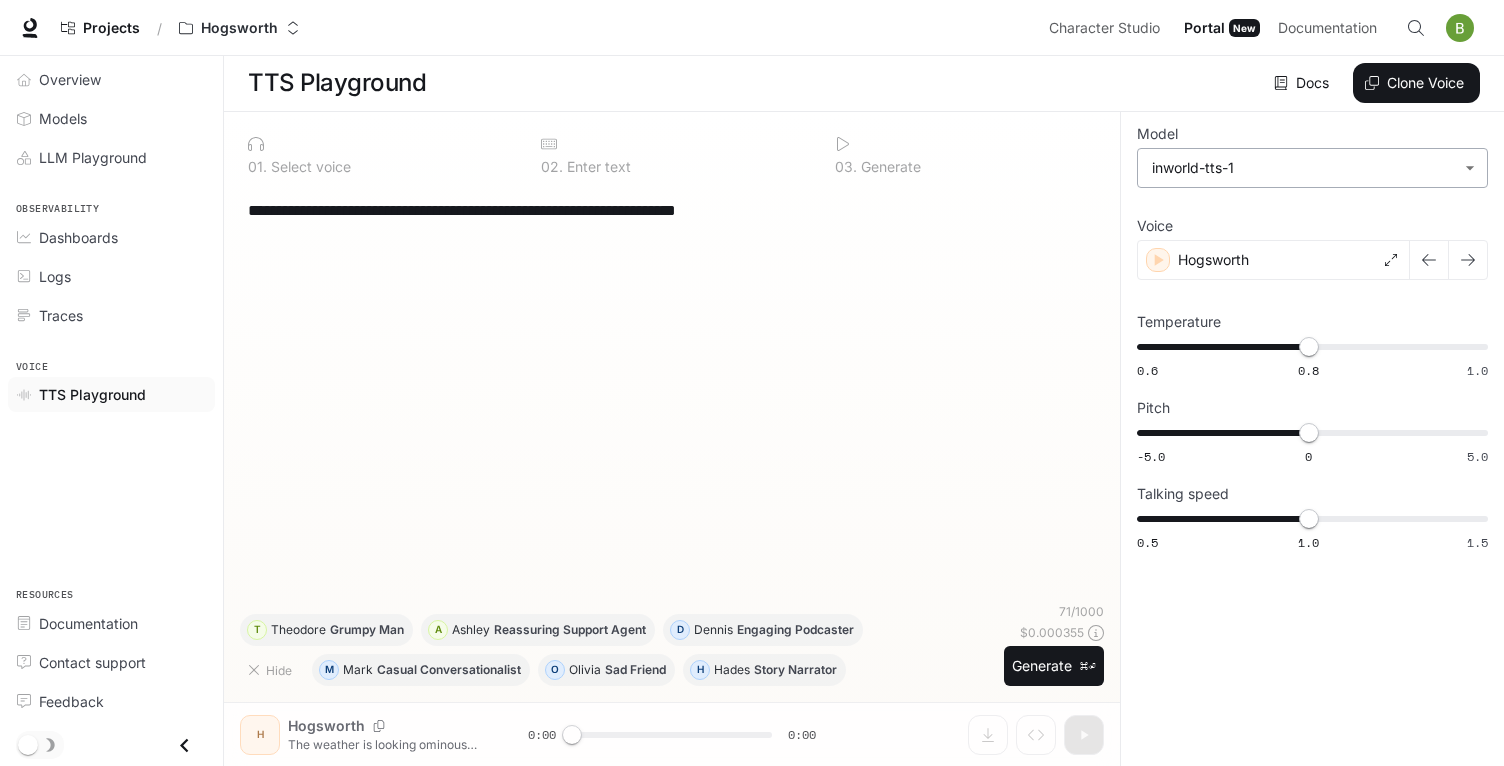 click on "**********" at bounding box center (752, 382) 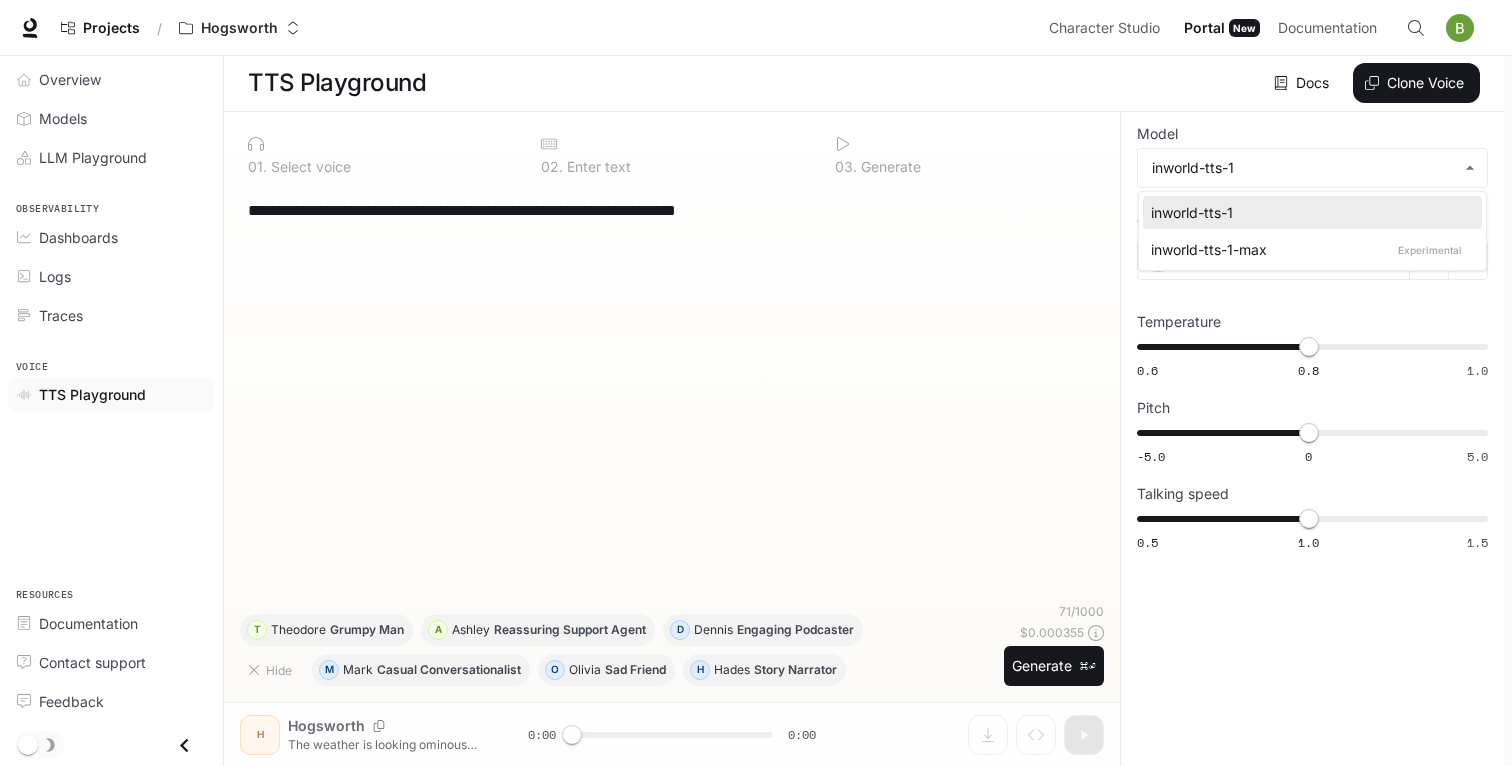 click at bounding box center [756, 383] 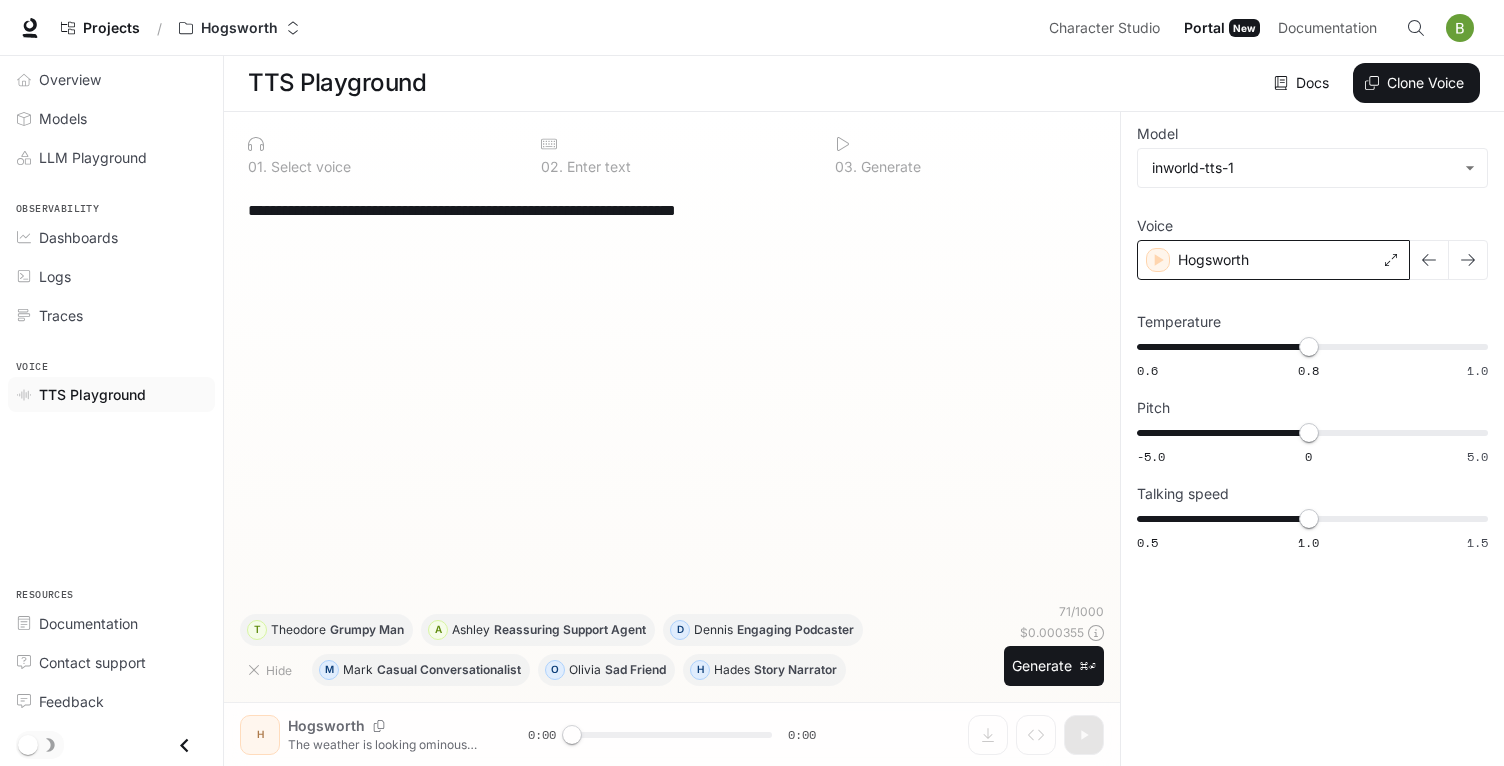 click on "Hogsworth" at bounding box center [1273, 260] 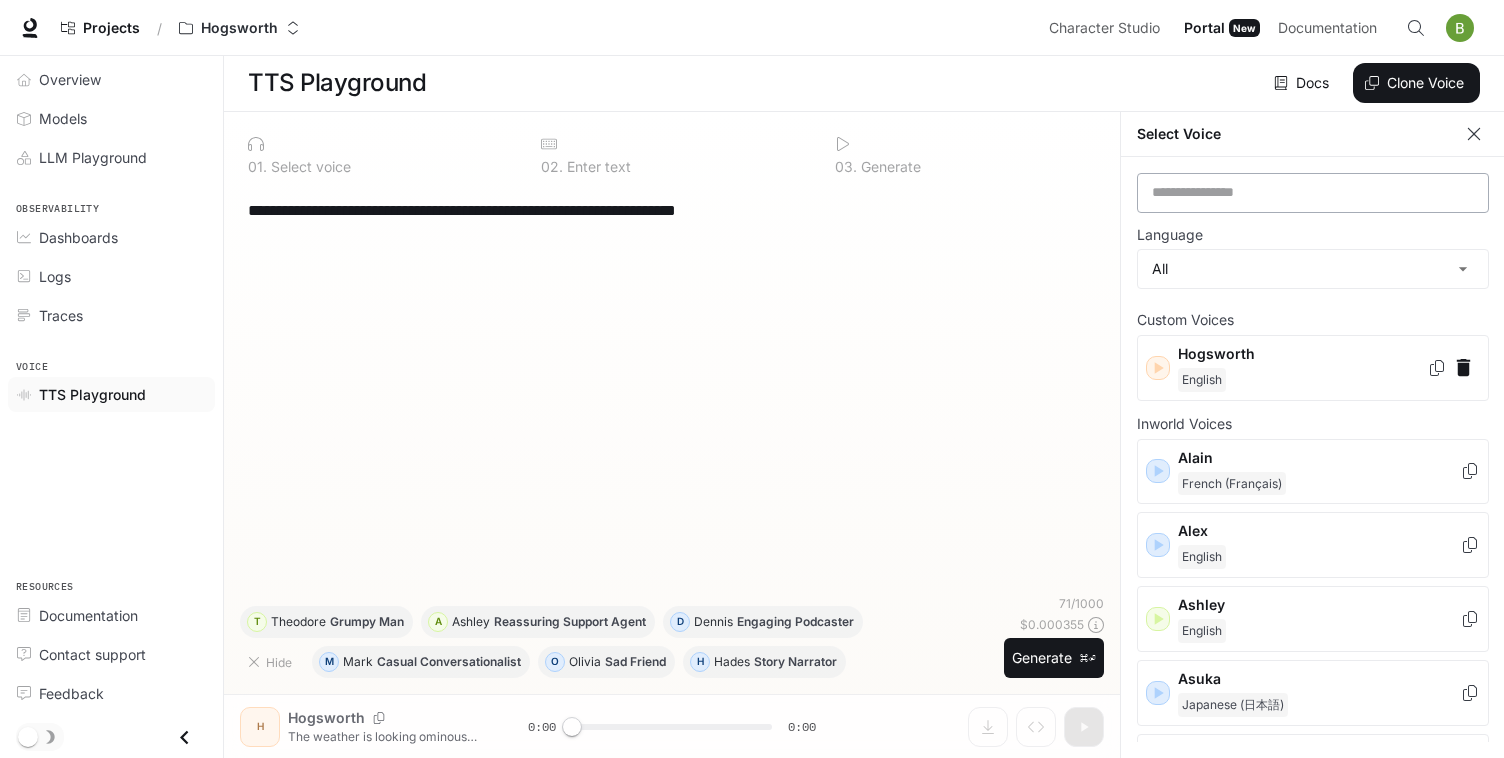 scroll, scrollTop: 9, scrollLeft: 0, axis: vertical 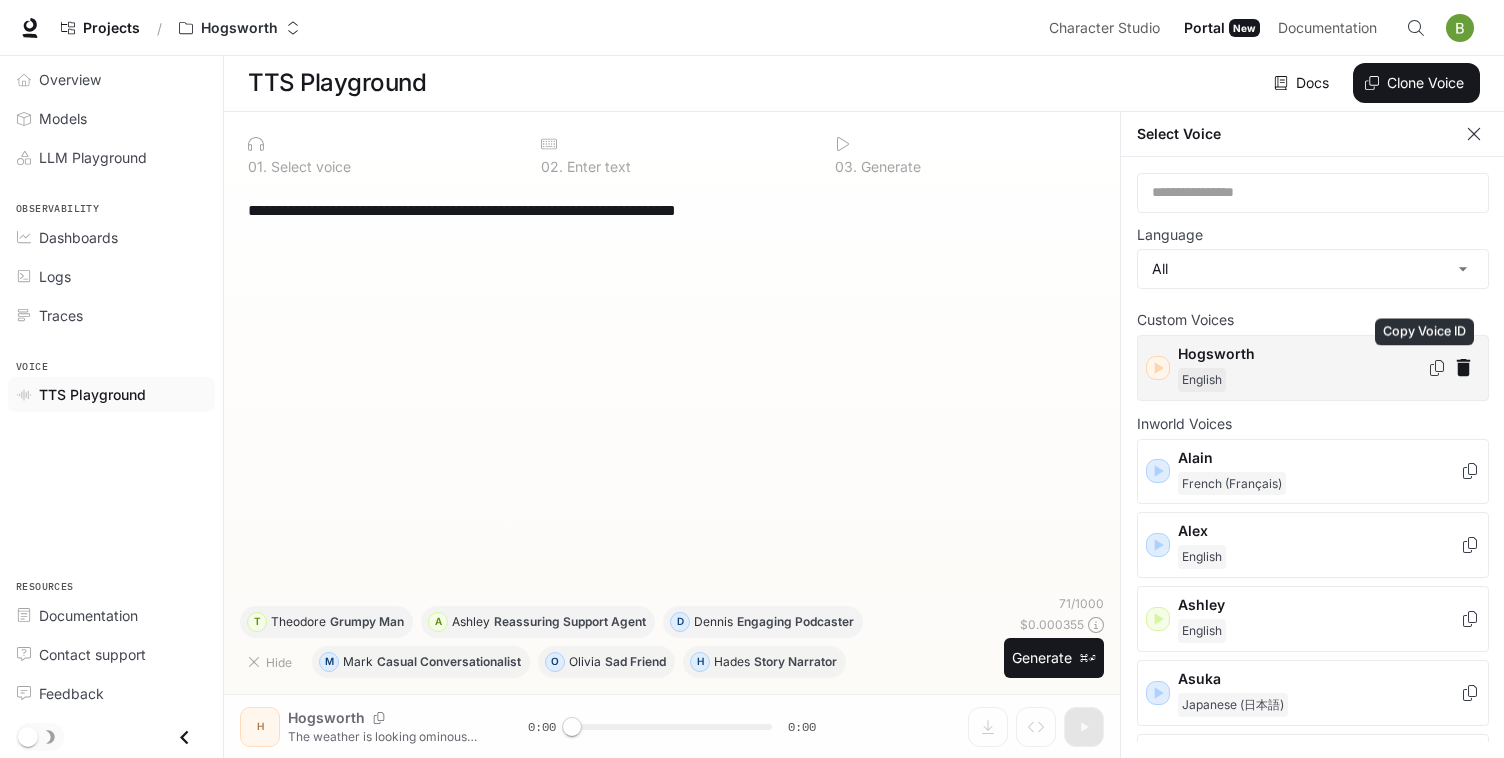 click at bounding box center [1437, 368] 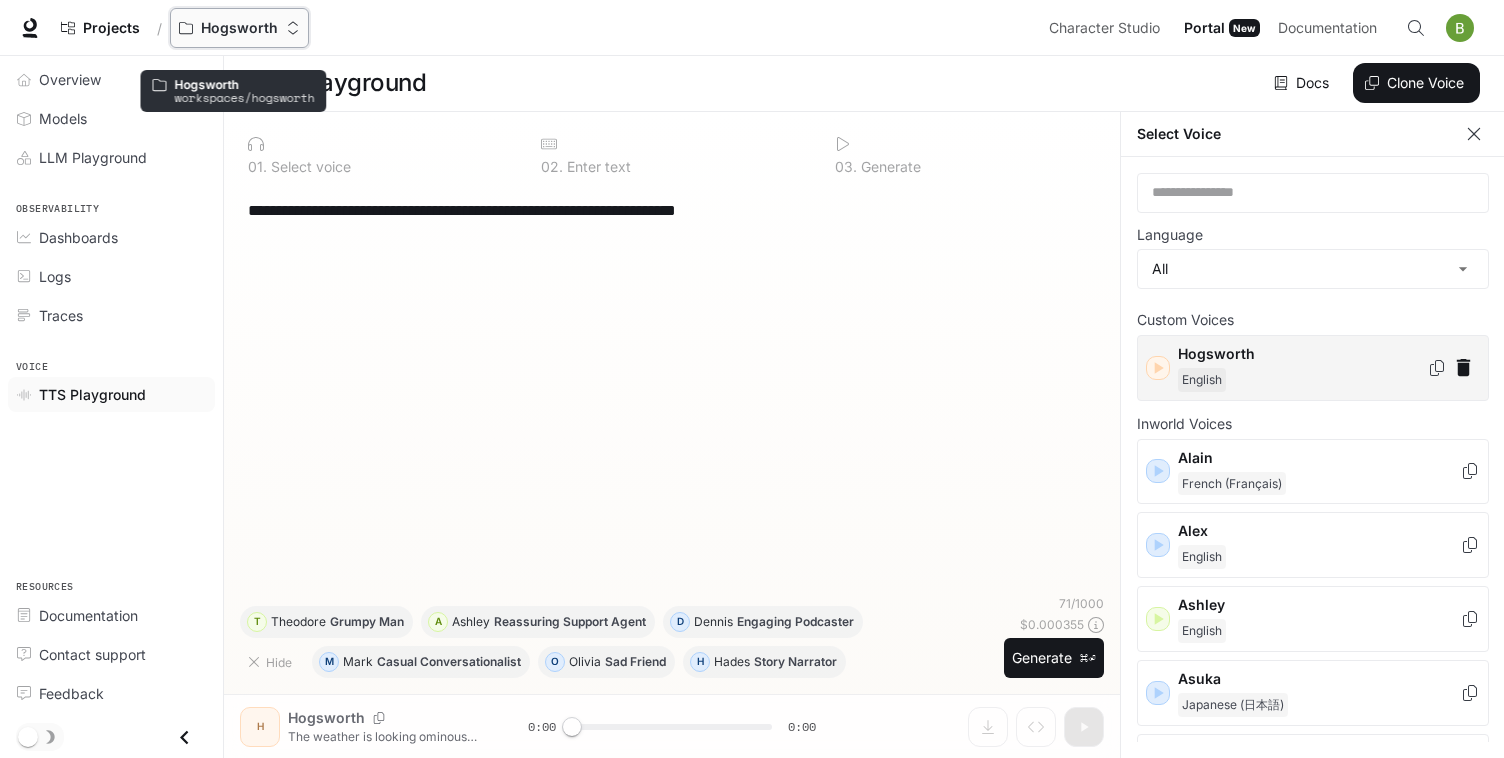 click on "Hogsworth" at bounding box center (239, 28) 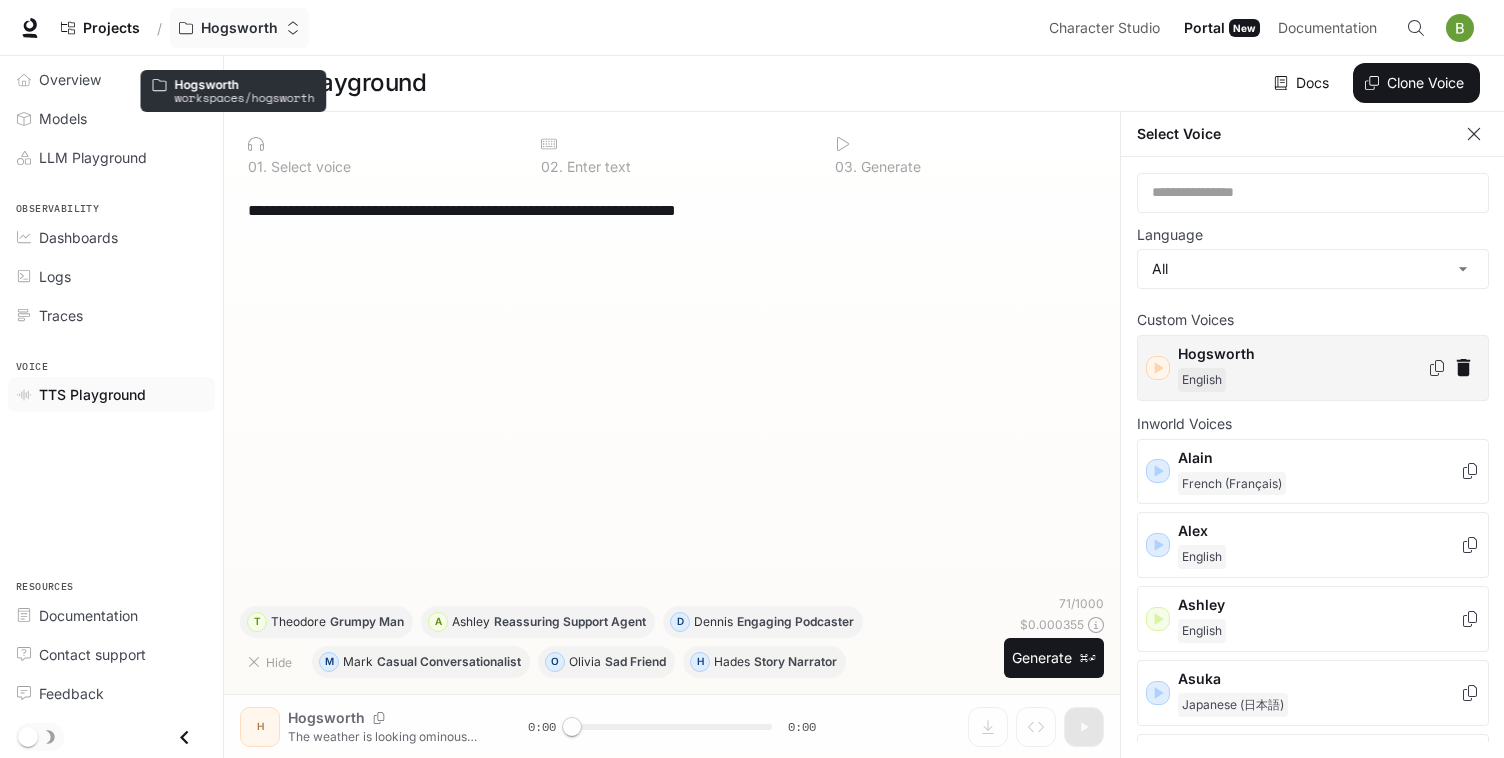 scroll, scrollTop: 1, scrollLeft: 0, axis: vertical 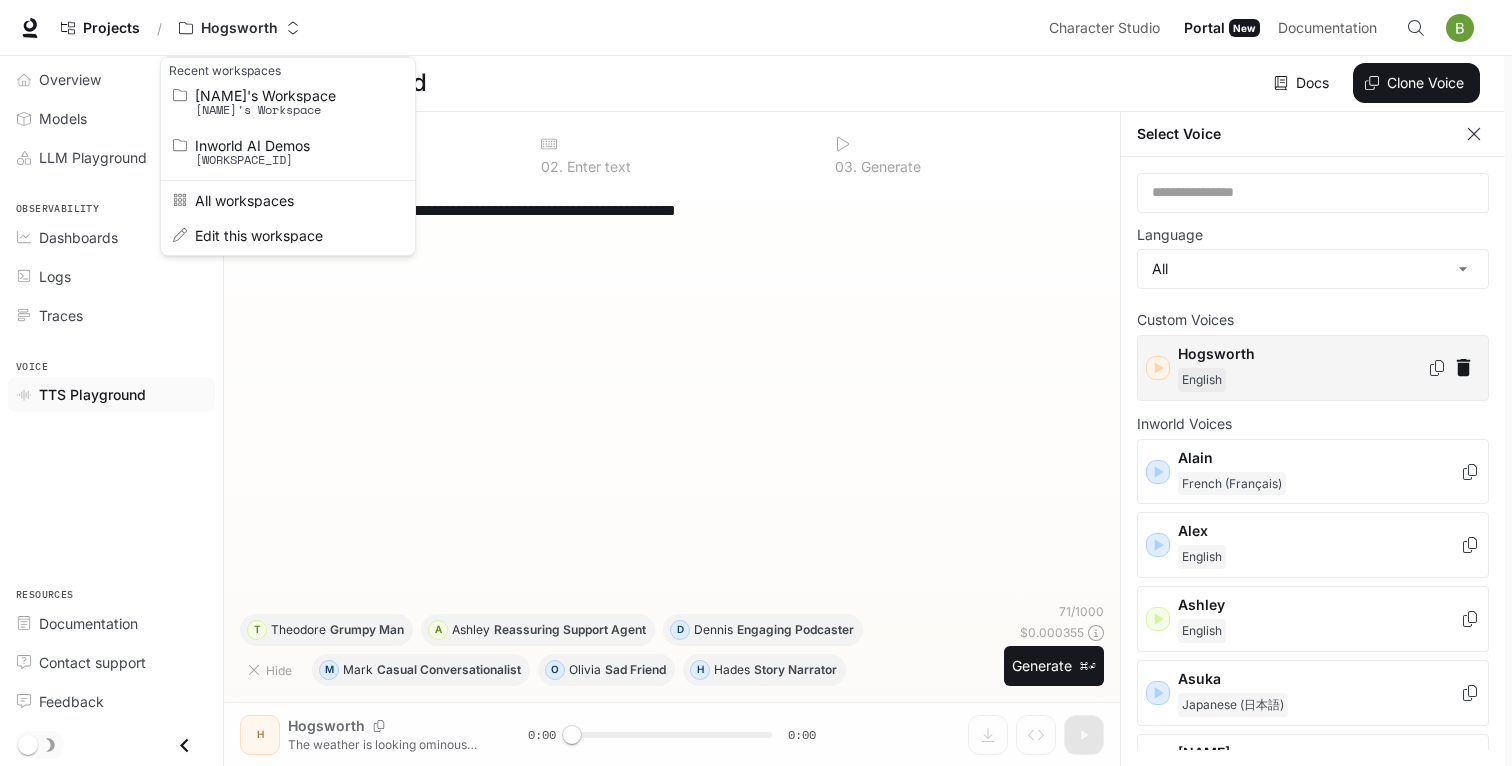 click at bounding box center [756, 383] 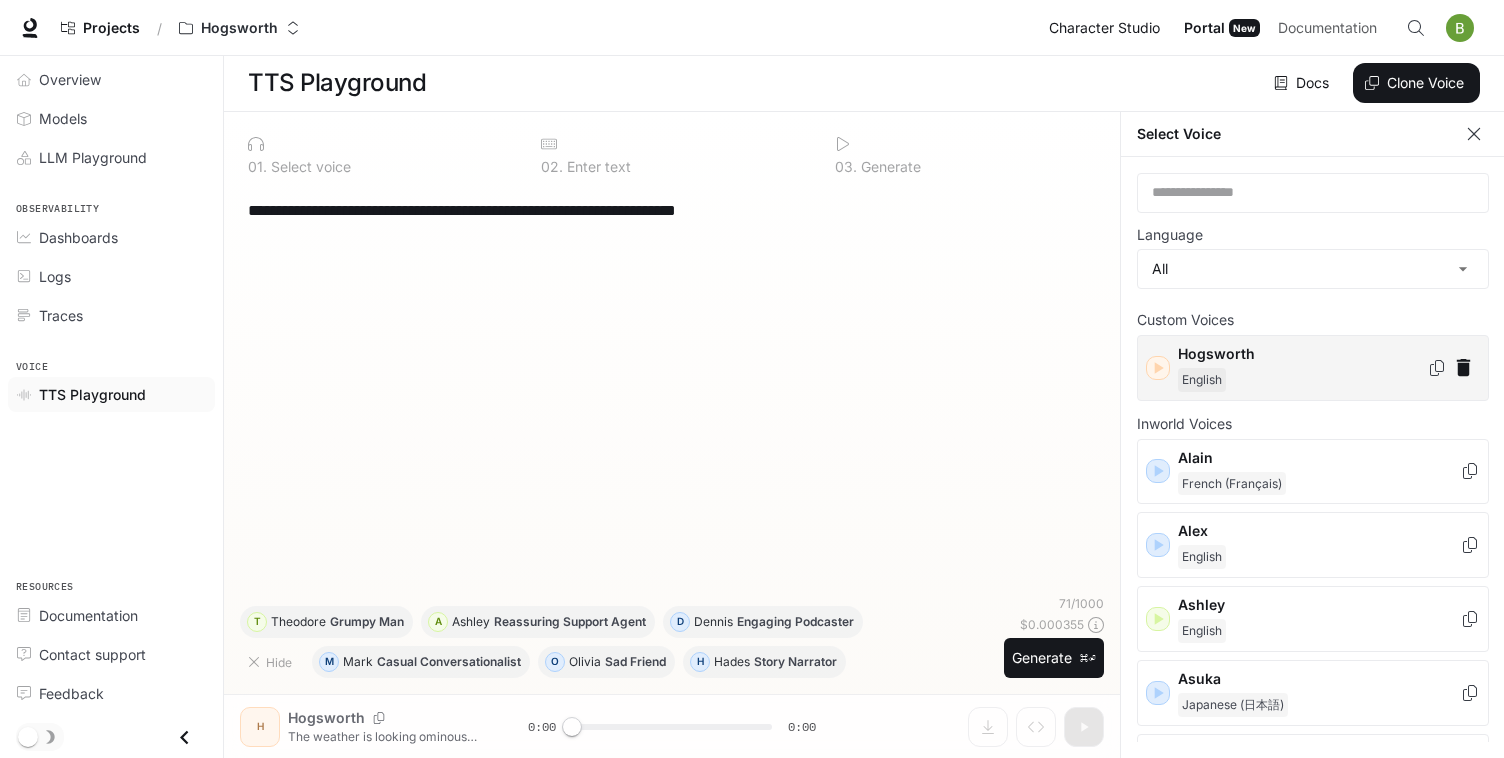 click on "Character Studio" at bounding box center (1104, 28) 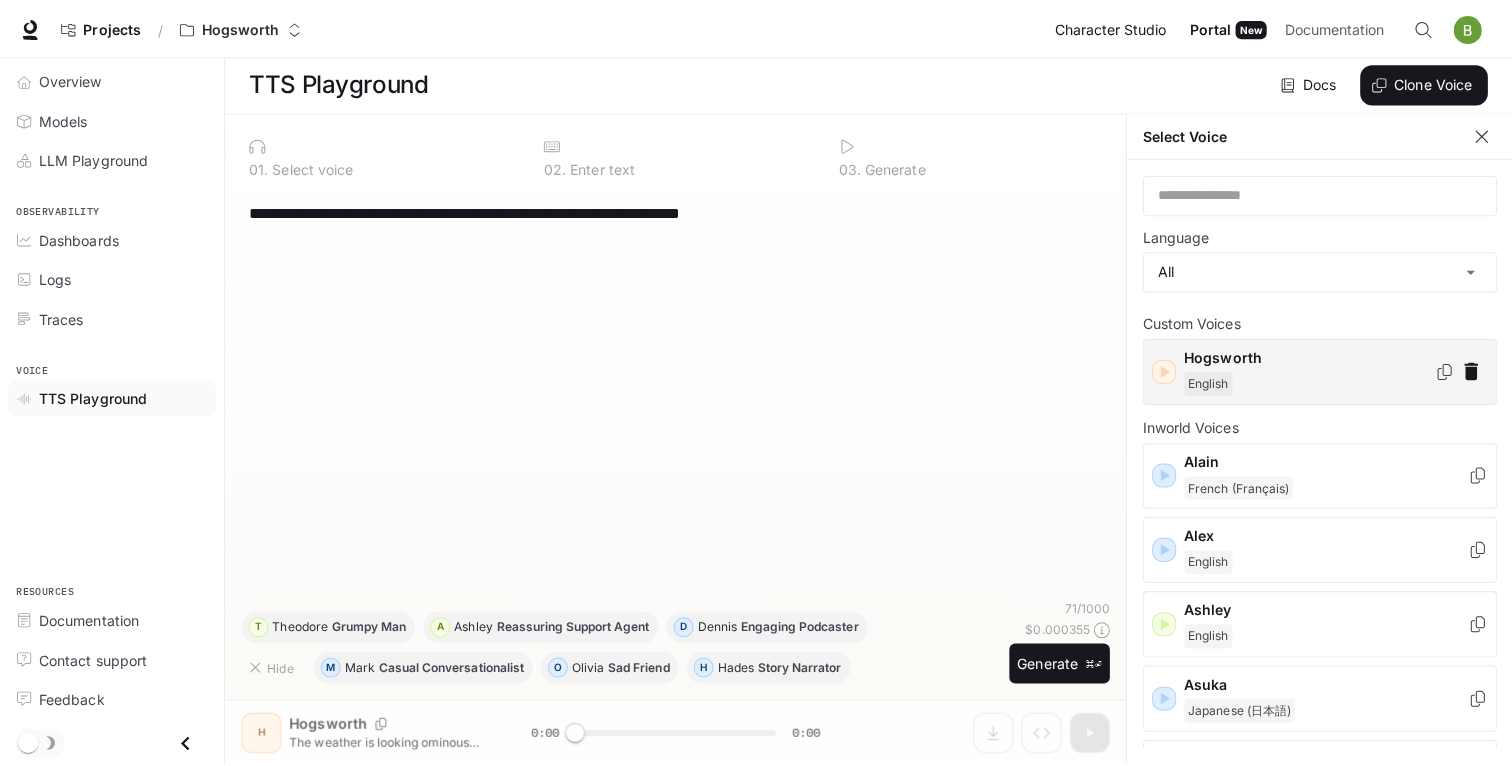 scroll, scrollTop: 0, scrollLeft: 0, axis: both 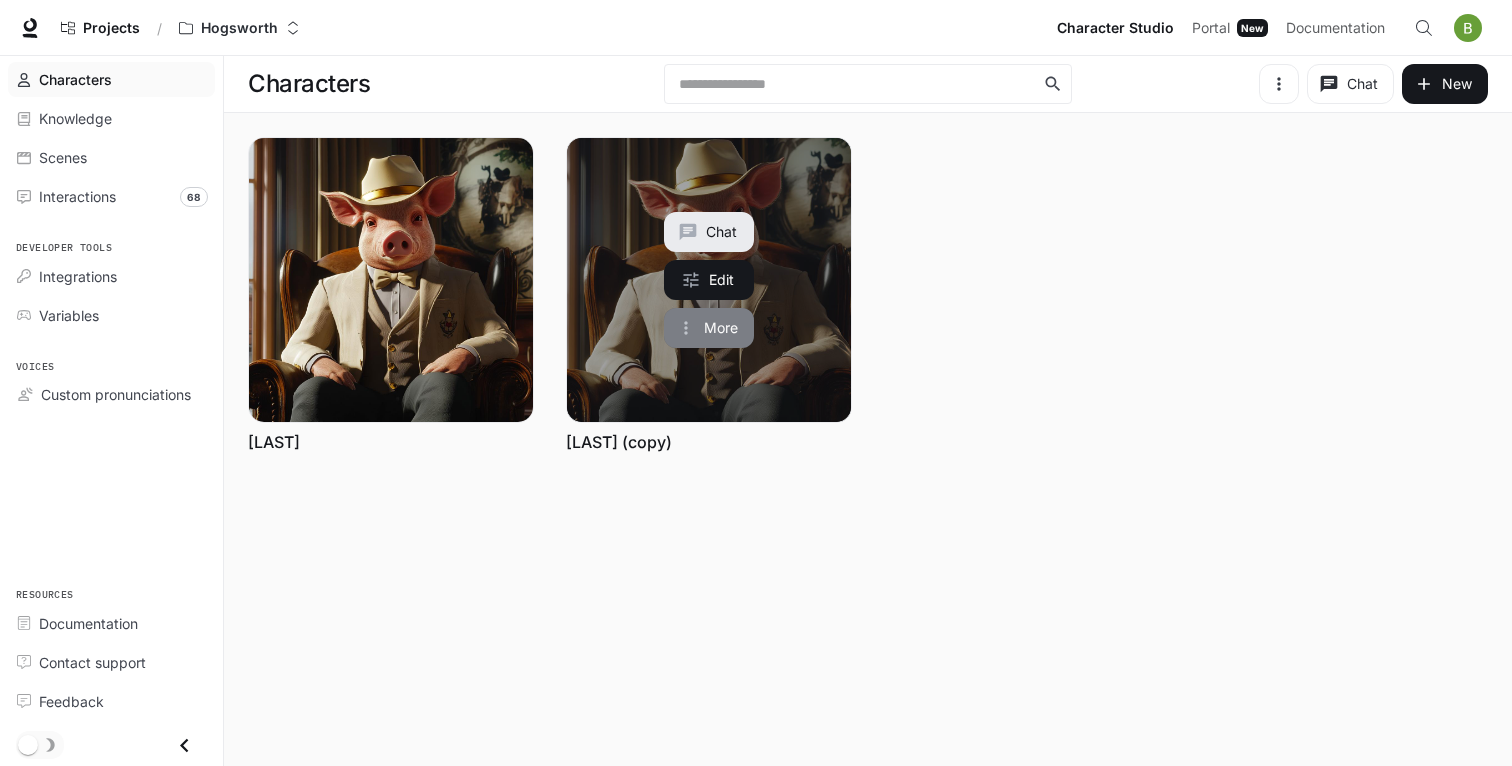click on "More" at bounding box center (709, 328) 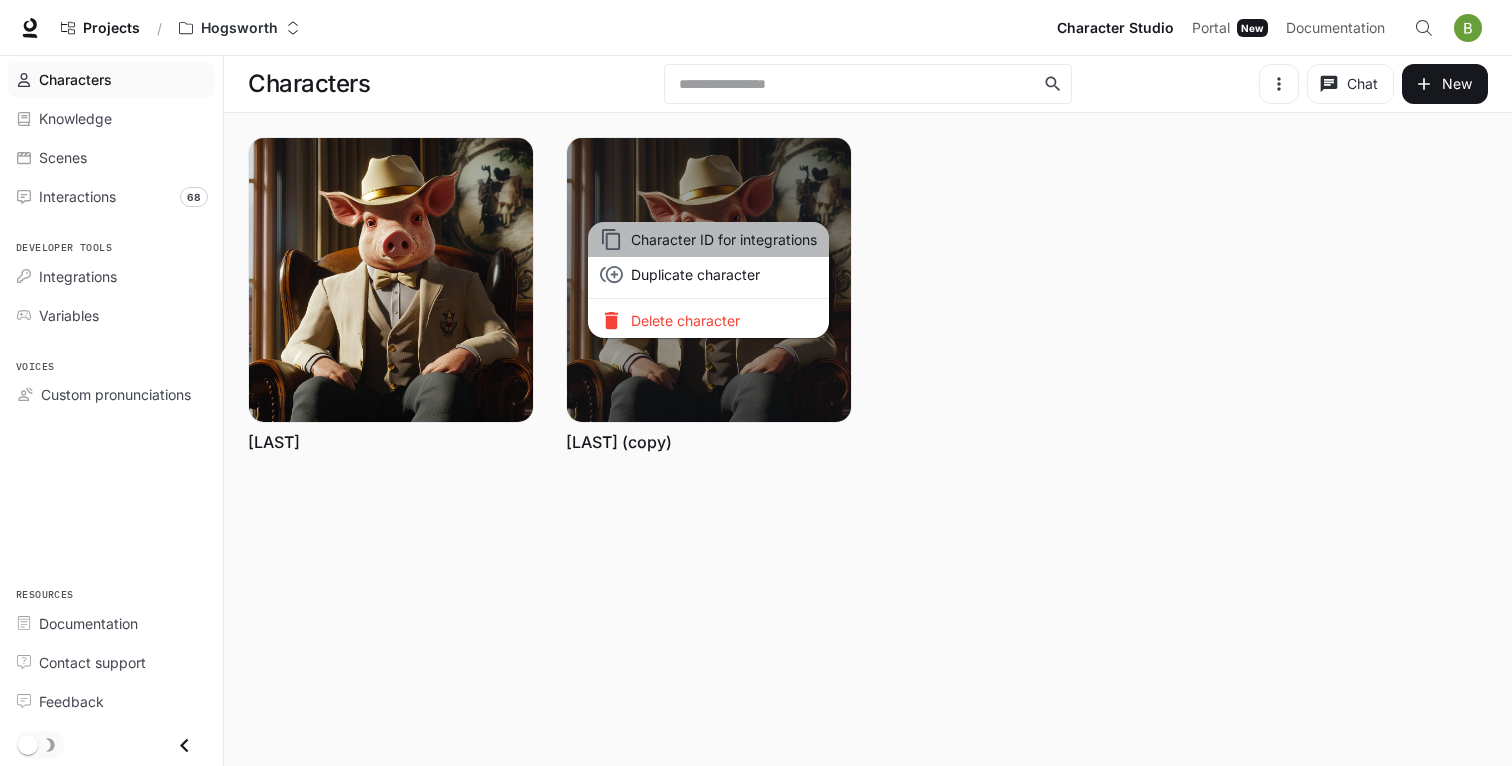 click on "Character ID for integrations" at bounding box center (724, 239) 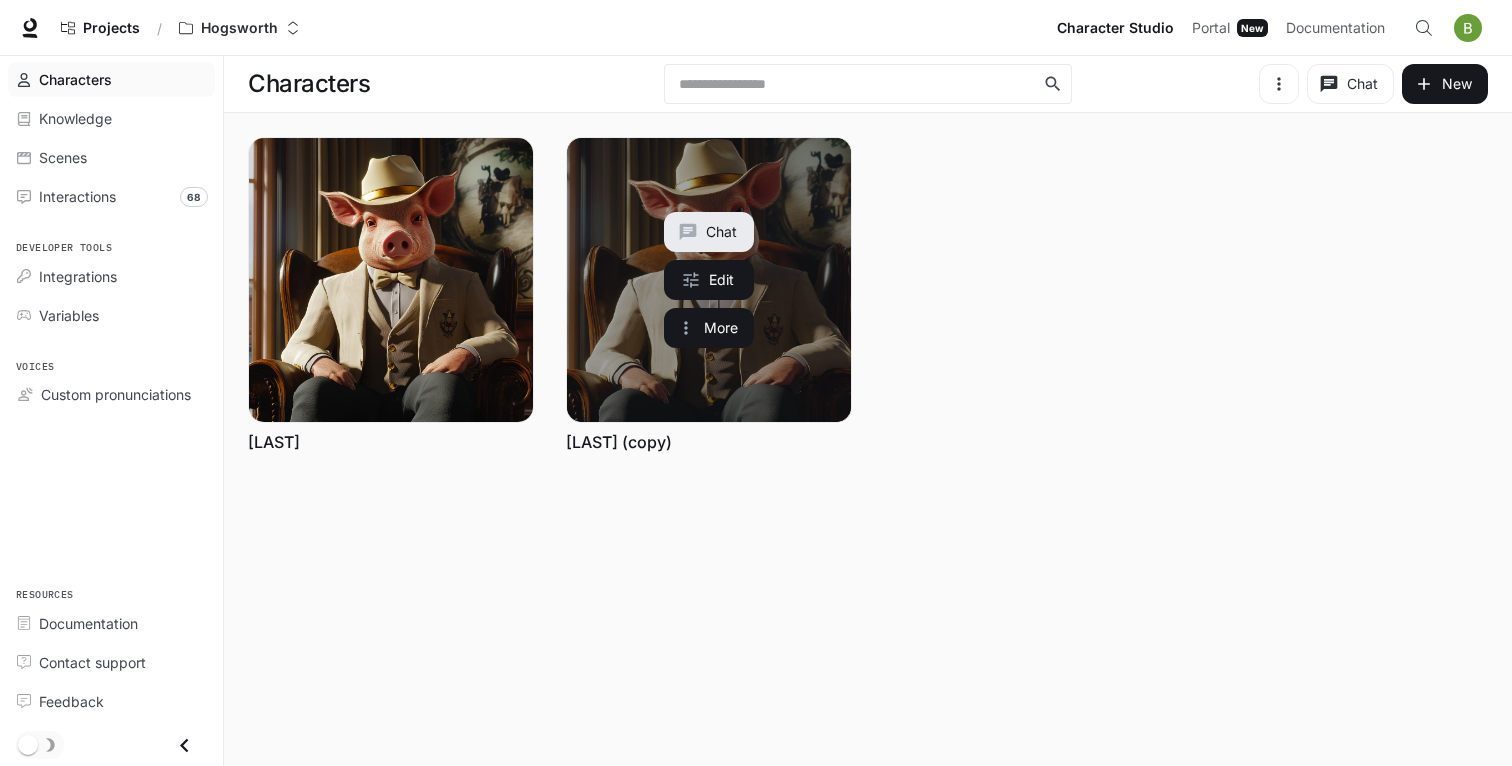 click at bounding box center (709, 280) 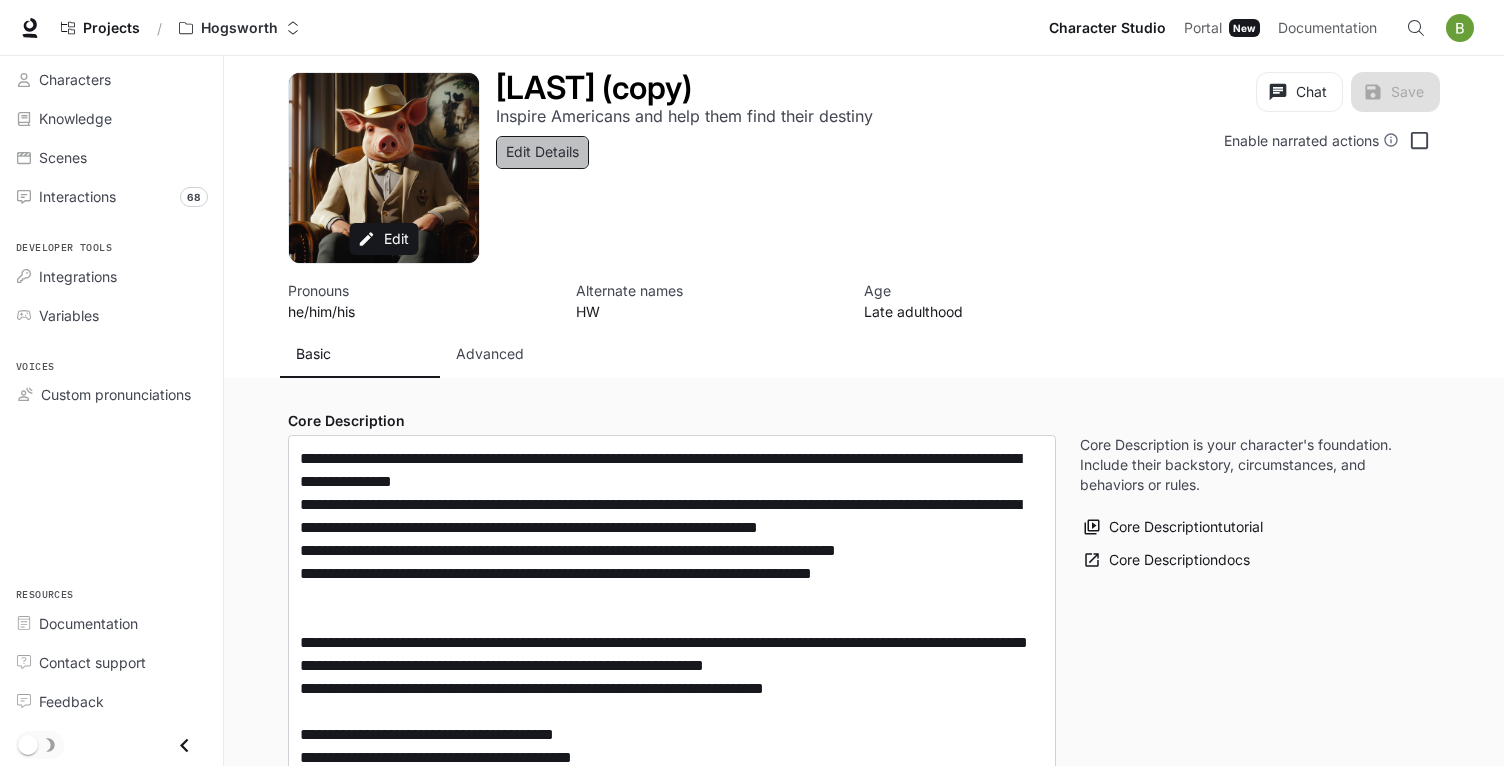 click on "Edit Details" at bounding box center [542, 152] 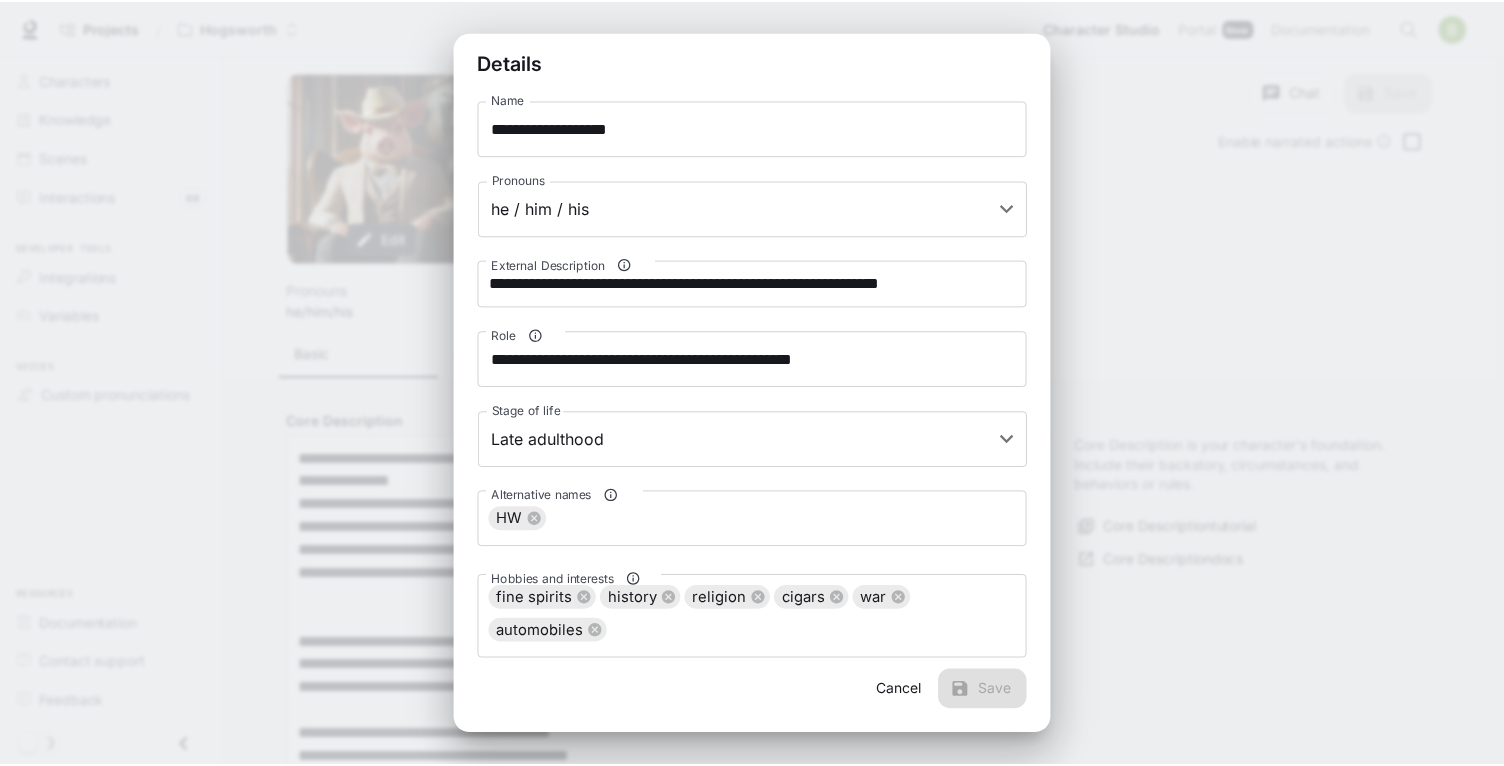 scroll, scrollTop: 143, scrollLeft: 0, axis: vertical 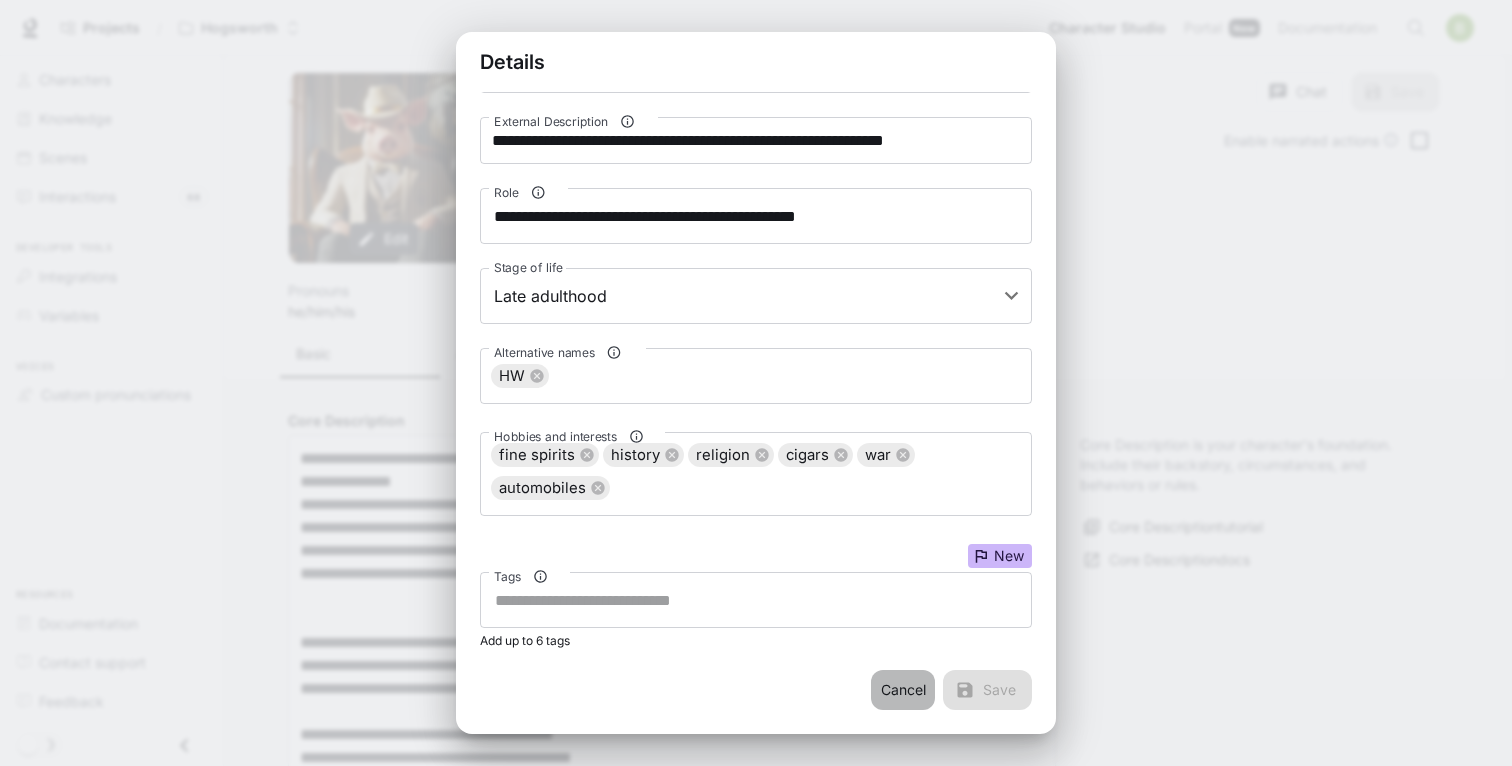 click on "Cancel" at bounding box center (903, 690) 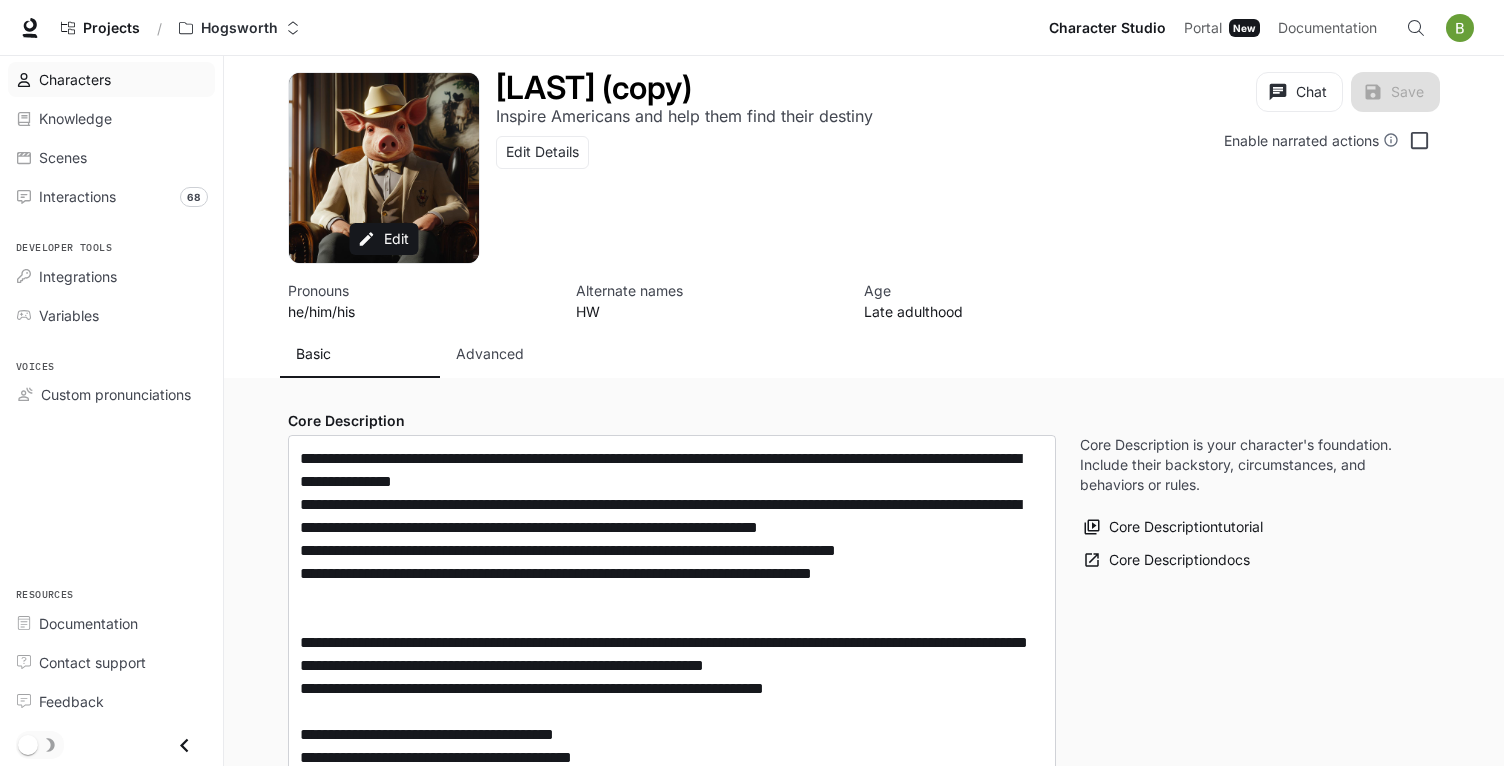 click on "Characters" at bounding box center (75, 79) 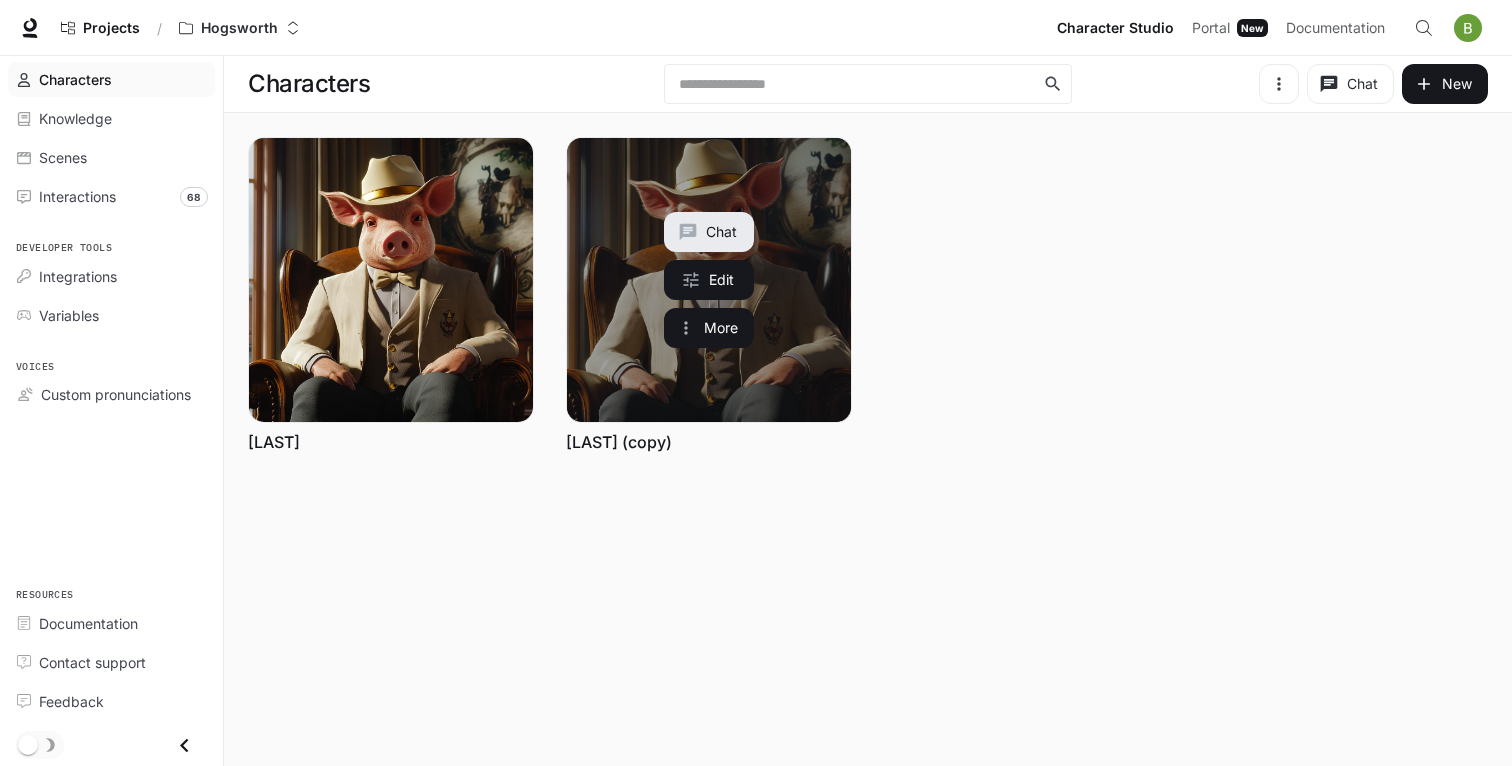 drag, startPoint x: 740, startPoint y: 450, endPoint x: 568, endPoint y: 441, distance: 172.2353 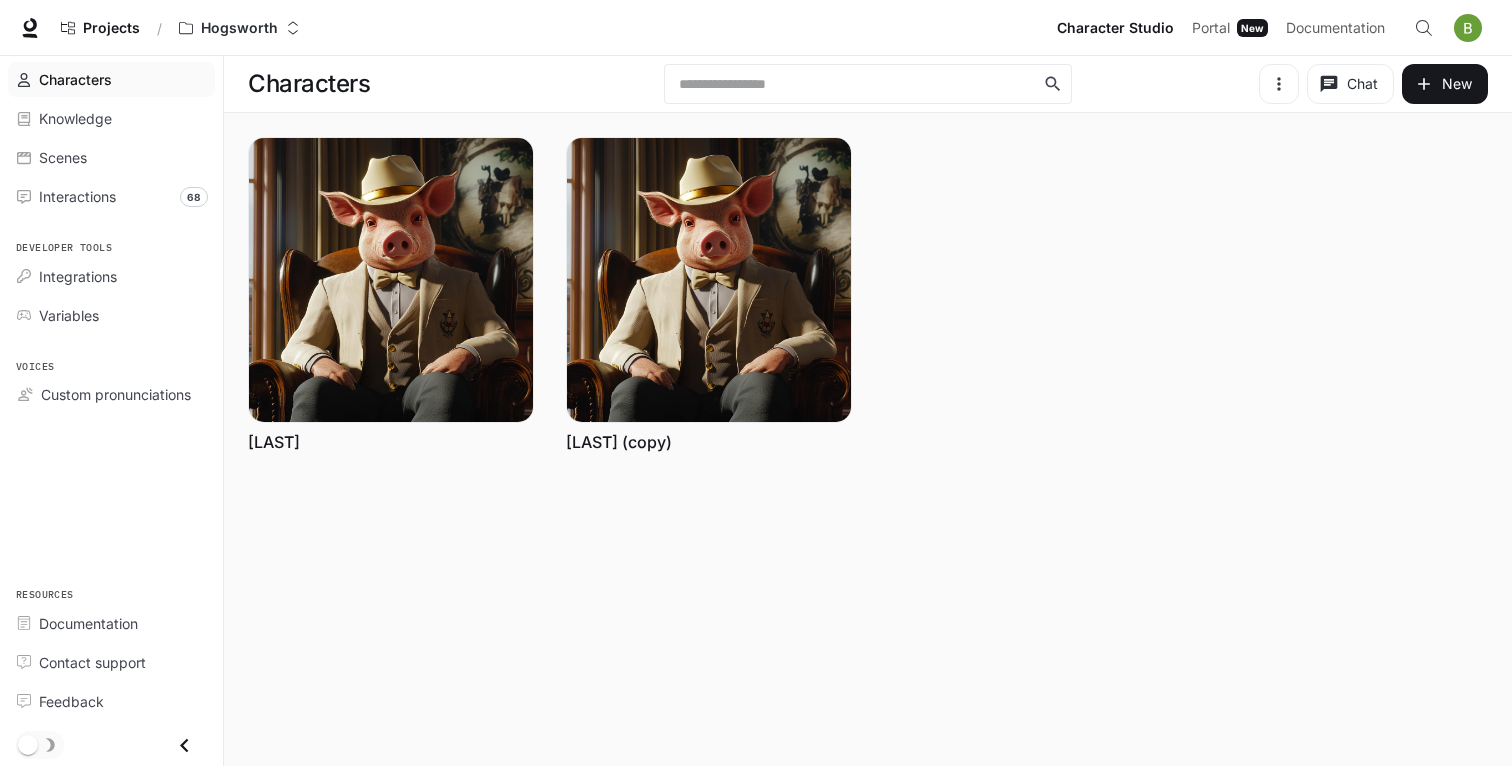 copy on "[LAST] (copy)" 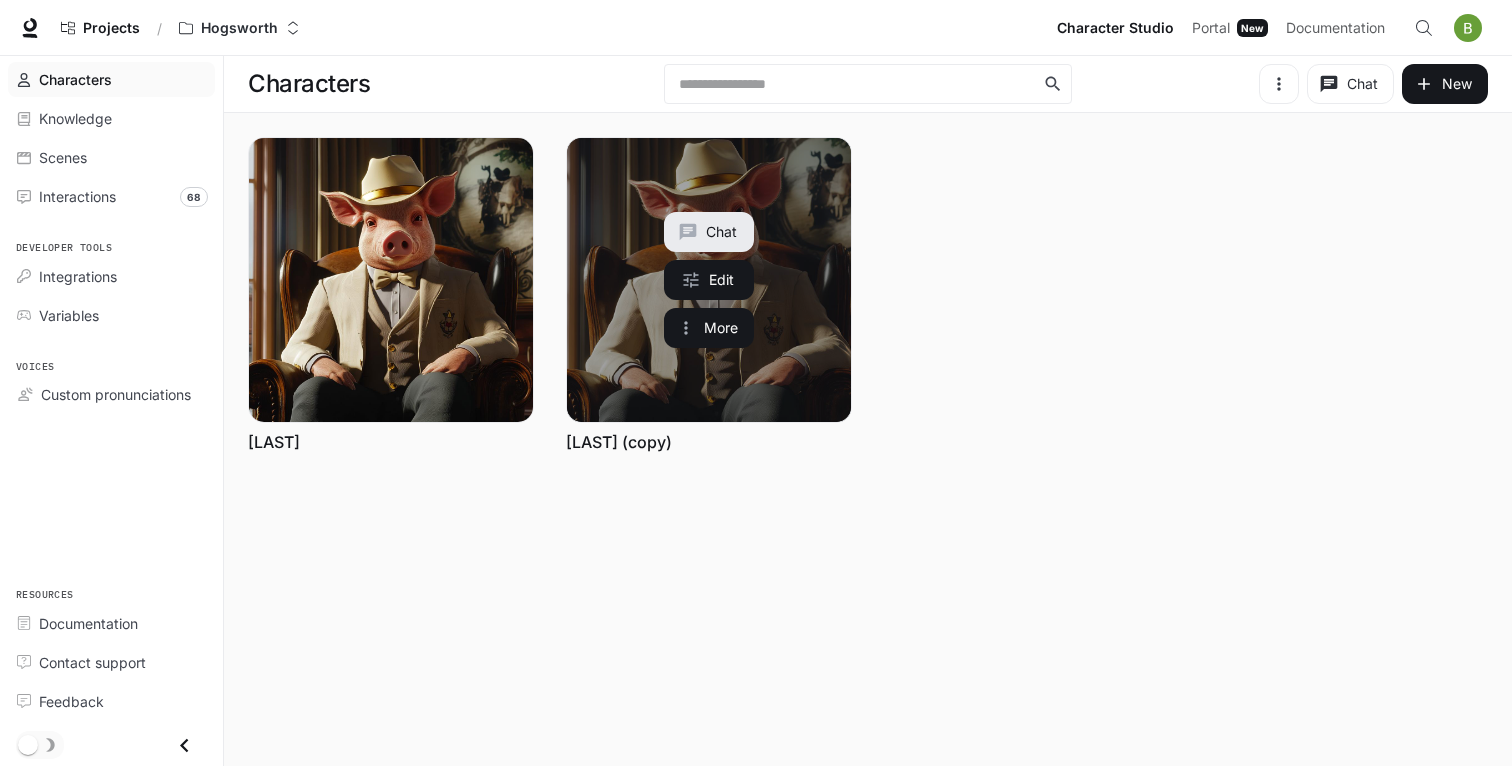 click on "Chat Edit More [LAST] Chat Edit More [LAST] (copy)" at bounding box center [868, 323] 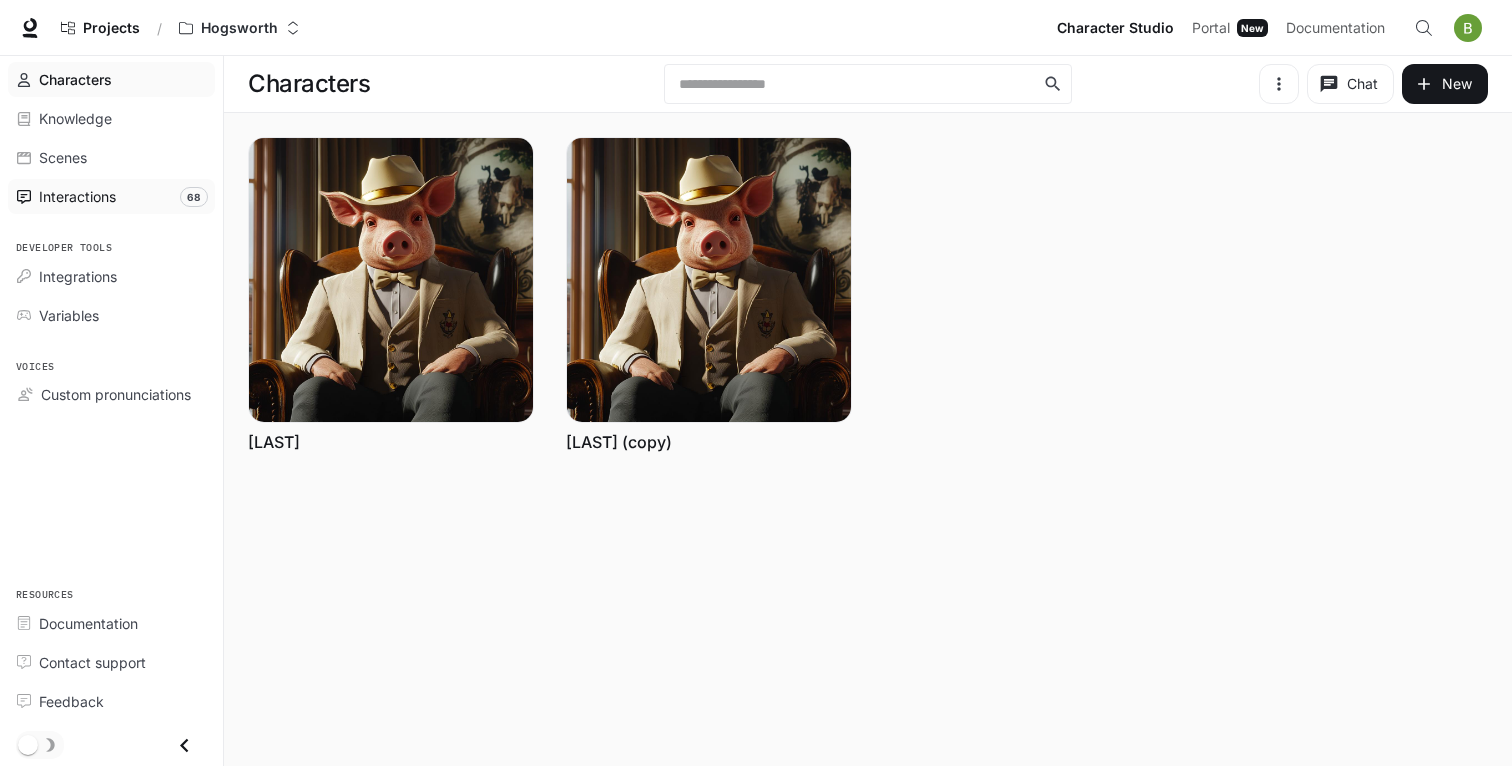 click on "Interactions" at bounding box center (77, 196) 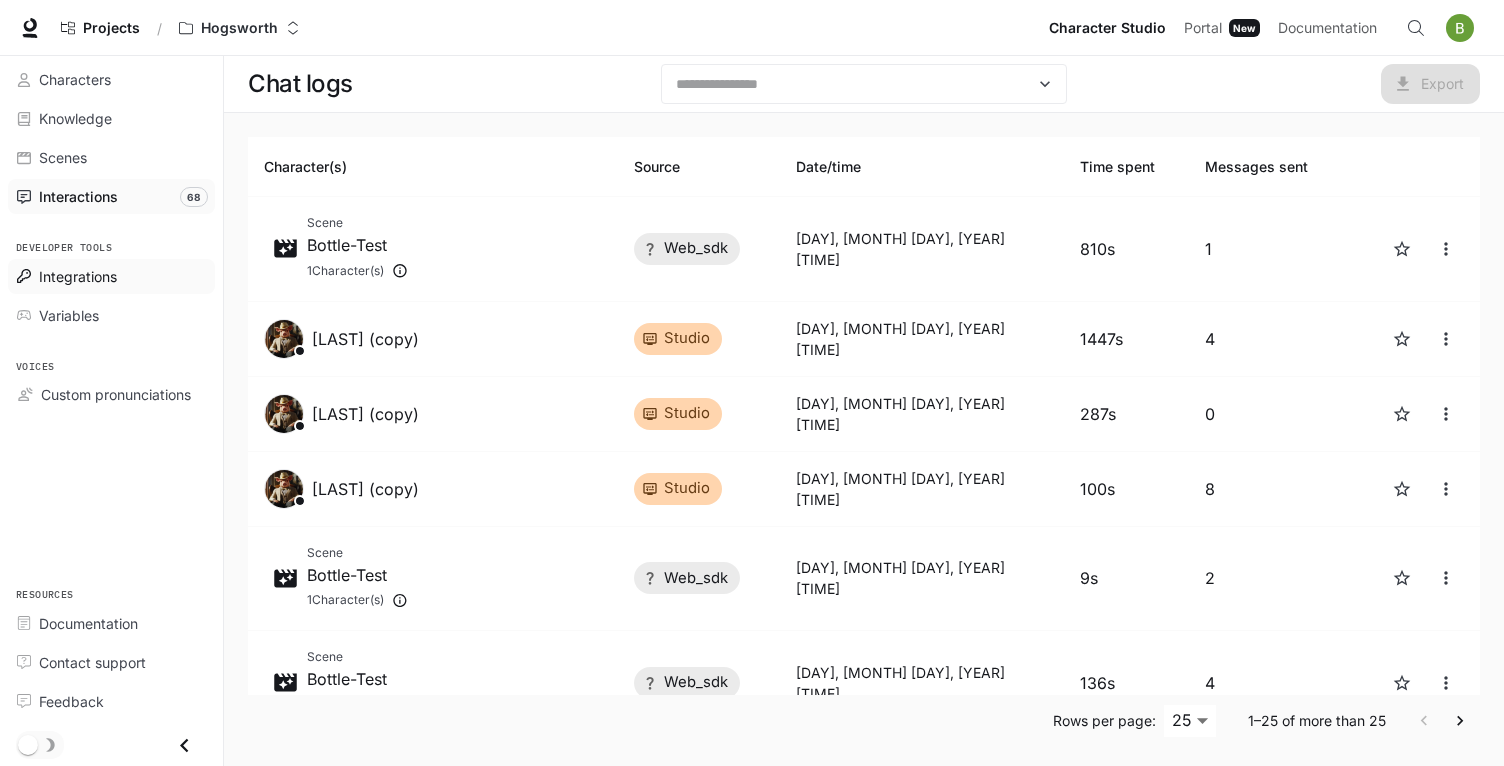 click on "Integrations" at bounding box center (78, 276) 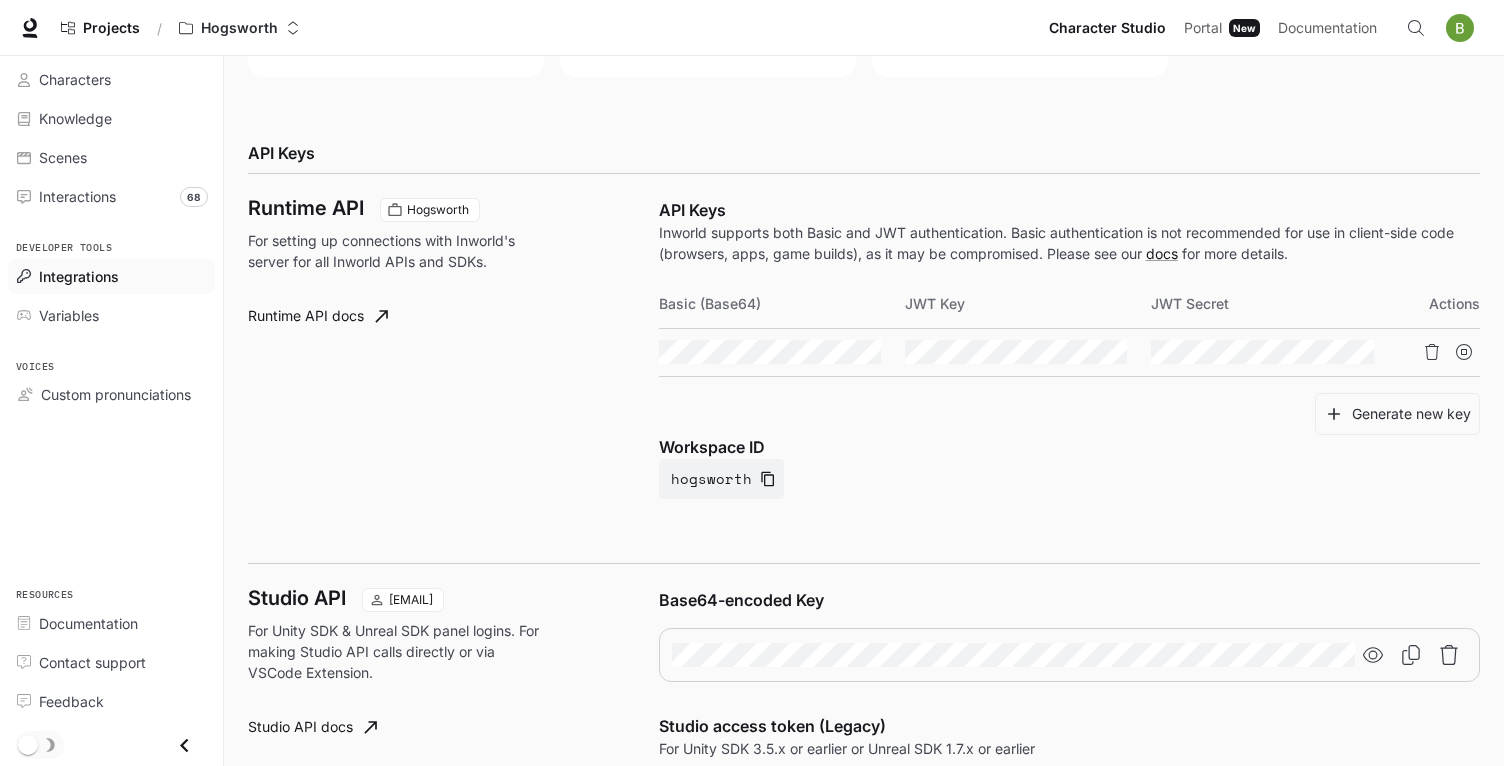 scroll, scrollTop: 707, scrollLeft: 0, axis: vertical 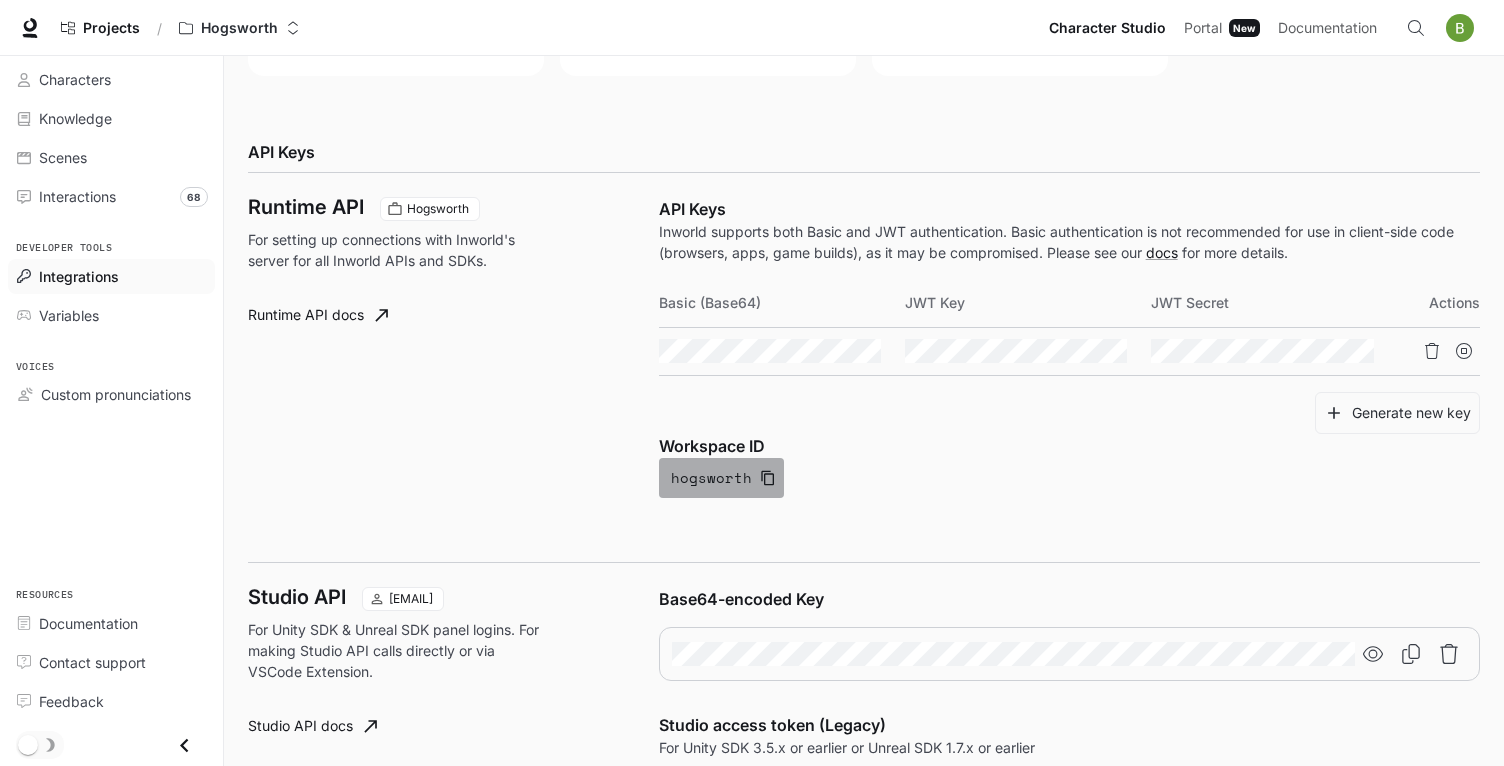 click at bounding box center (768, 478) 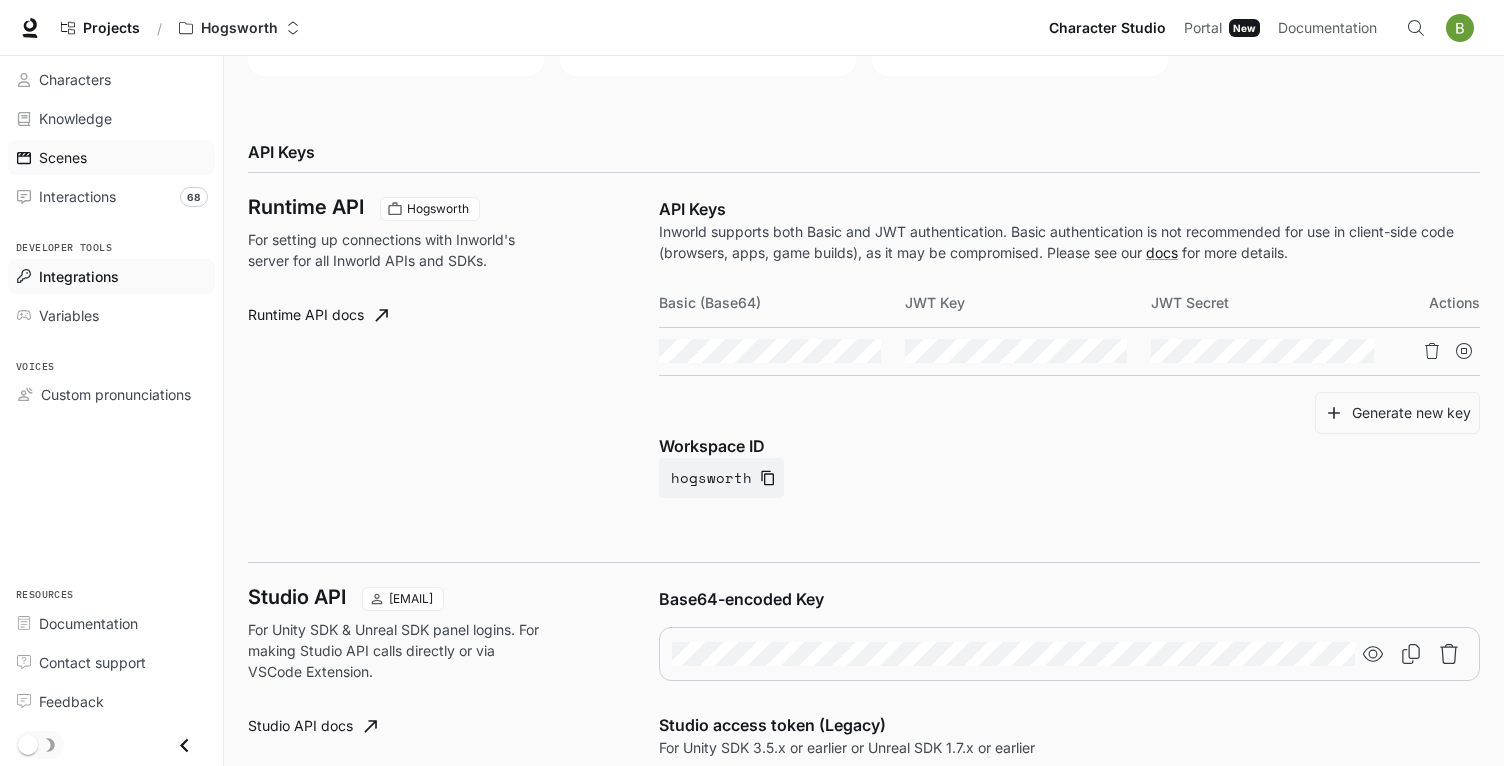 click on "Scenes" at bounding box center [63, 157] 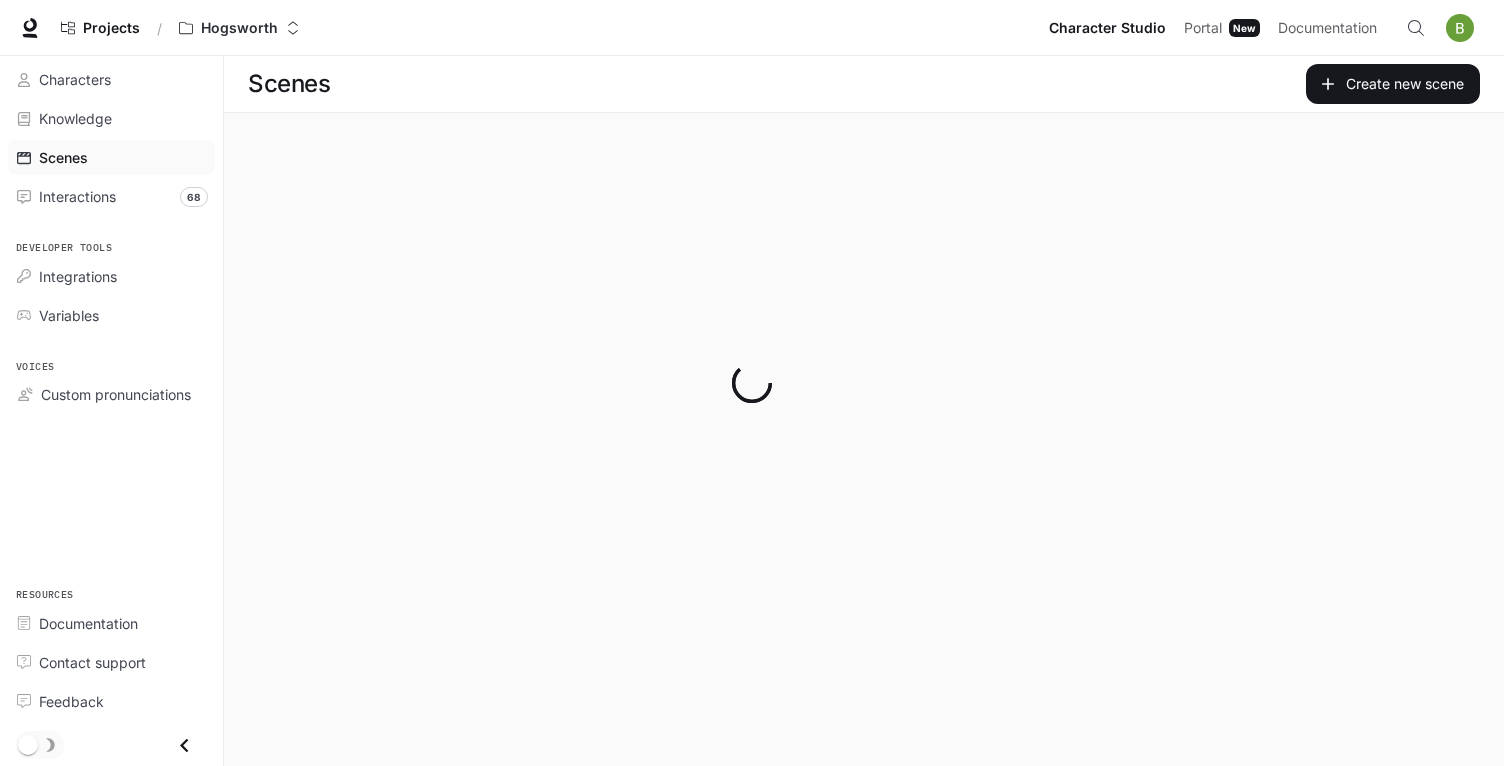 scroll, scrollTop: 0, scrollLeft: 0, axis: both 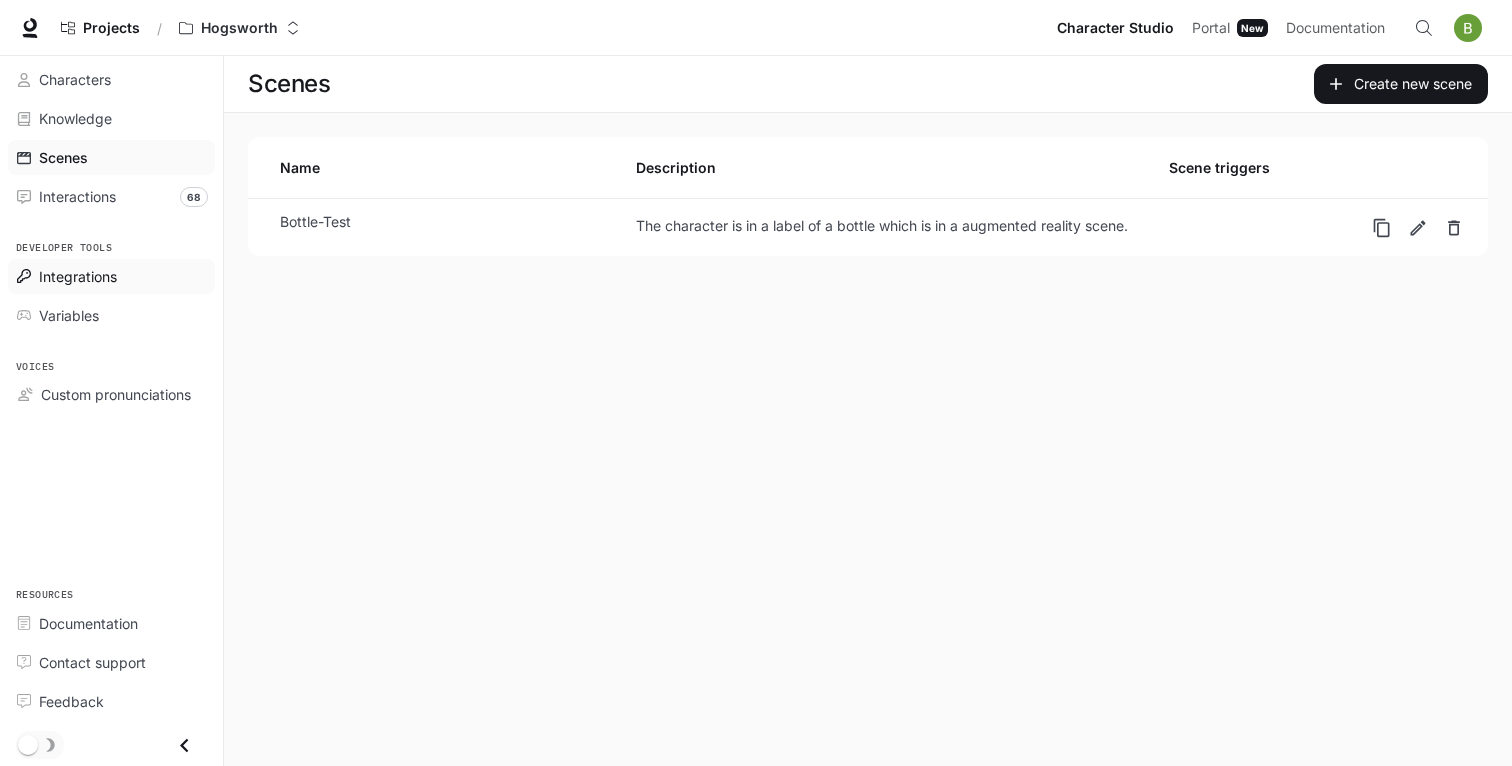 click on "Integrations" at bounding box center [78, 276] 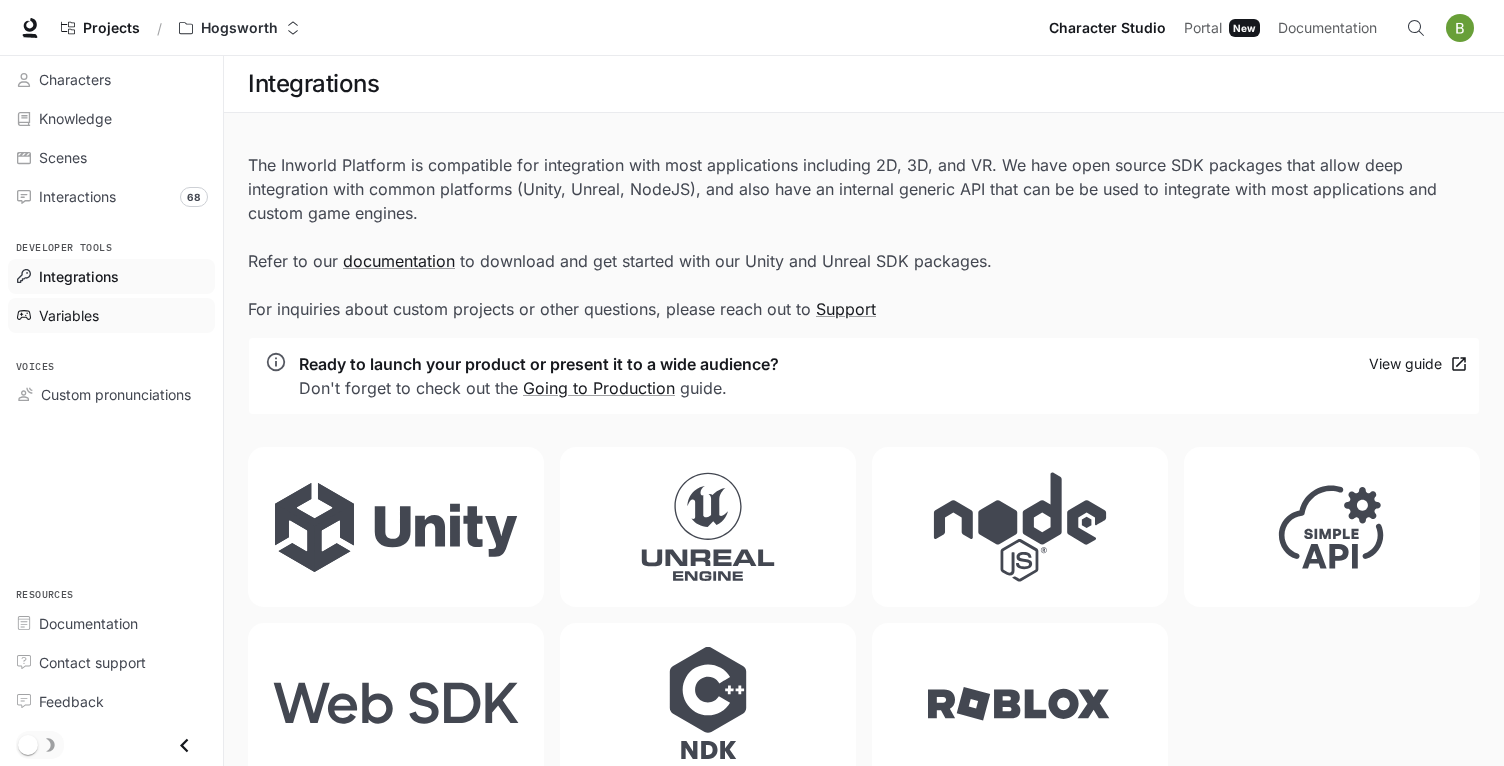 click on "Variables" at bounding box center (111, 315) 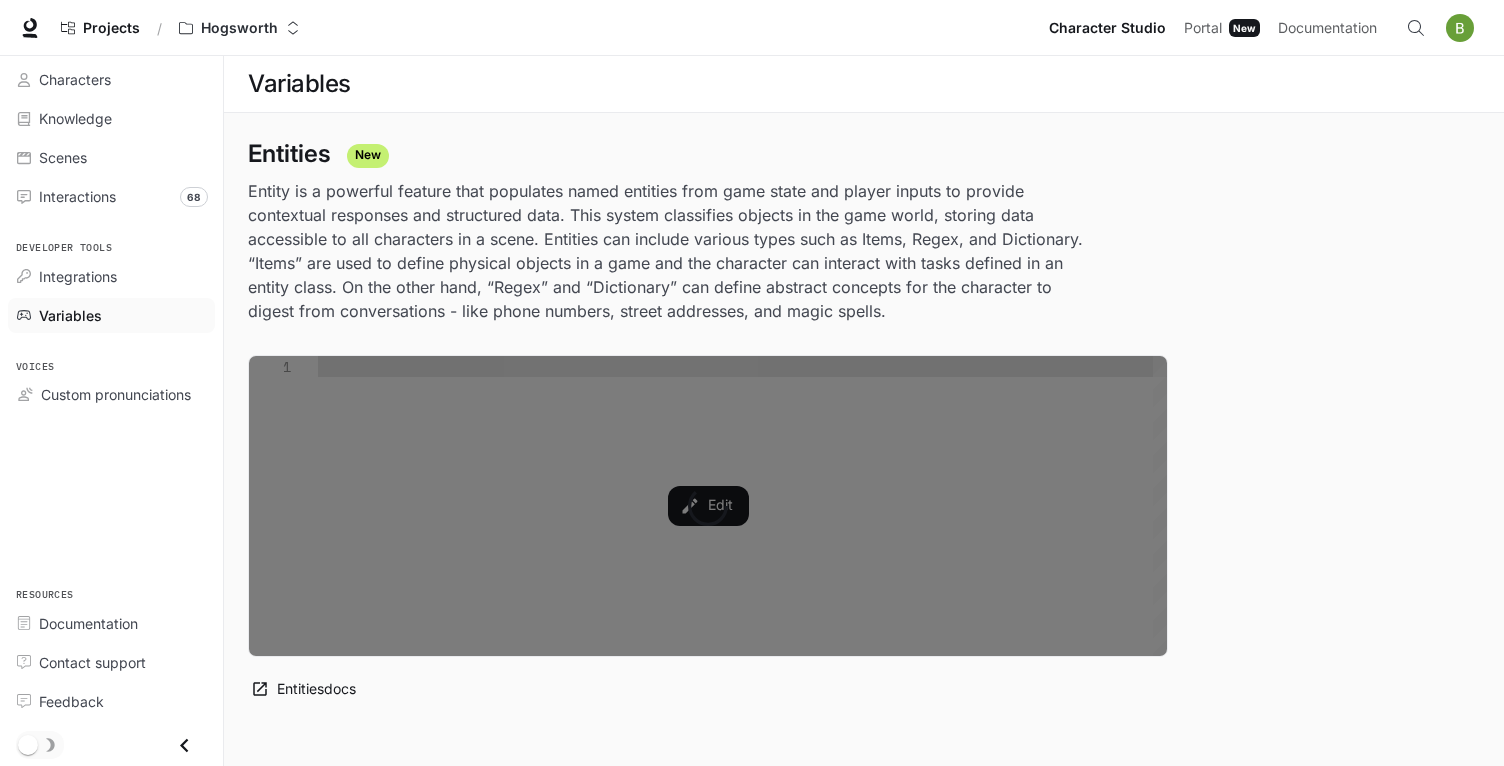 scroll, scrollTop: 21, scrollLeft: 0, axis: vertical 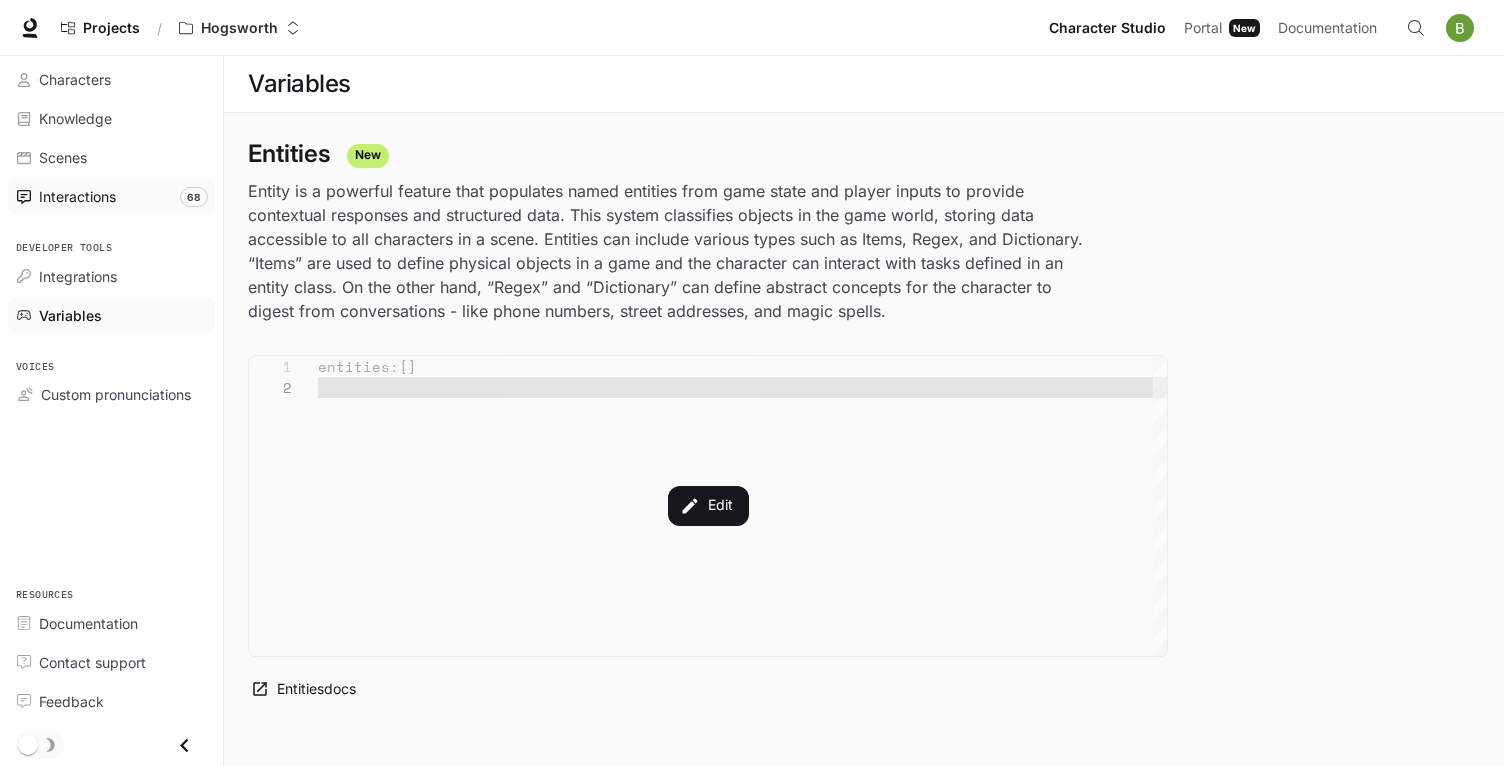 click on "Interactions" at bounding box center (77, 196) 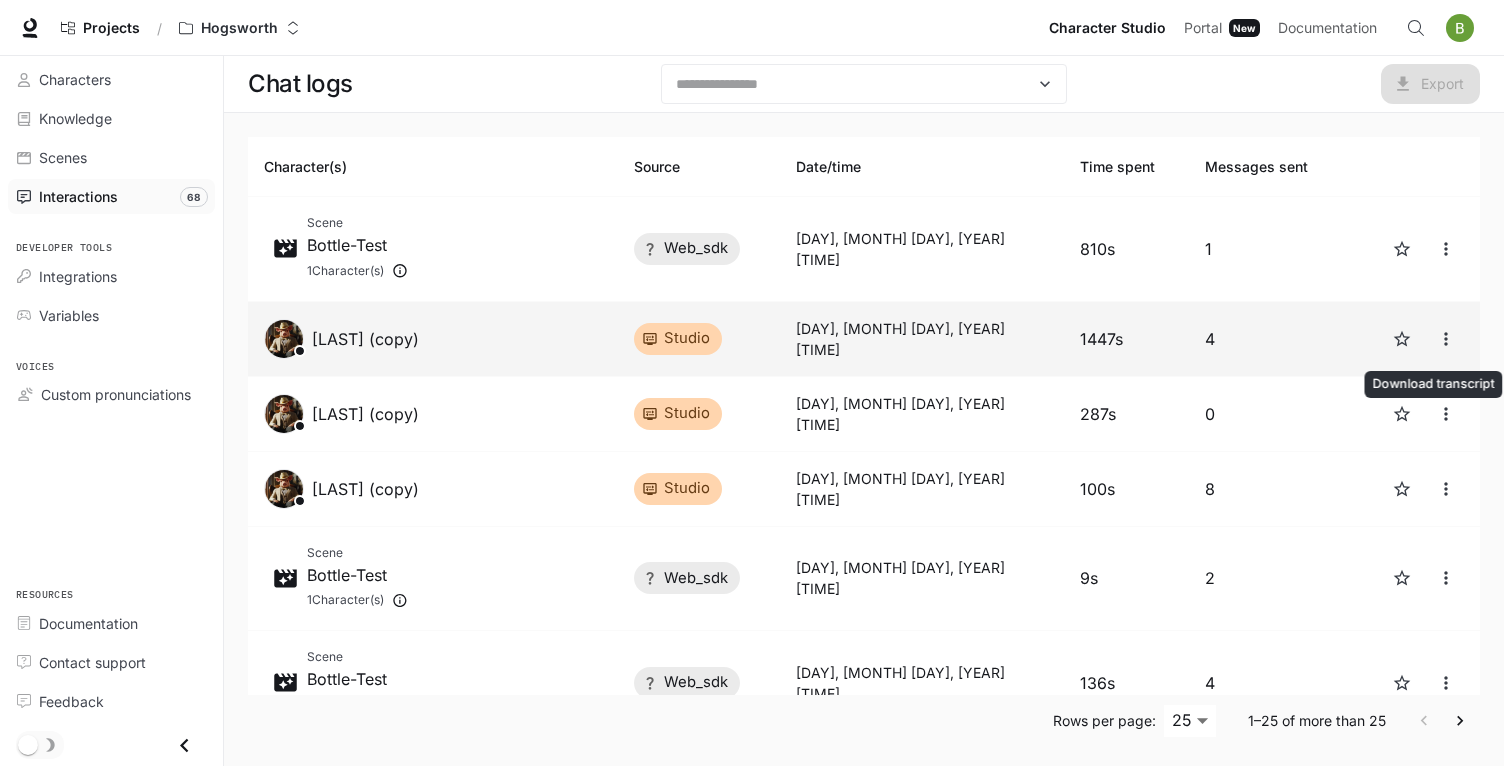 click at bounding box center (1446, 249) 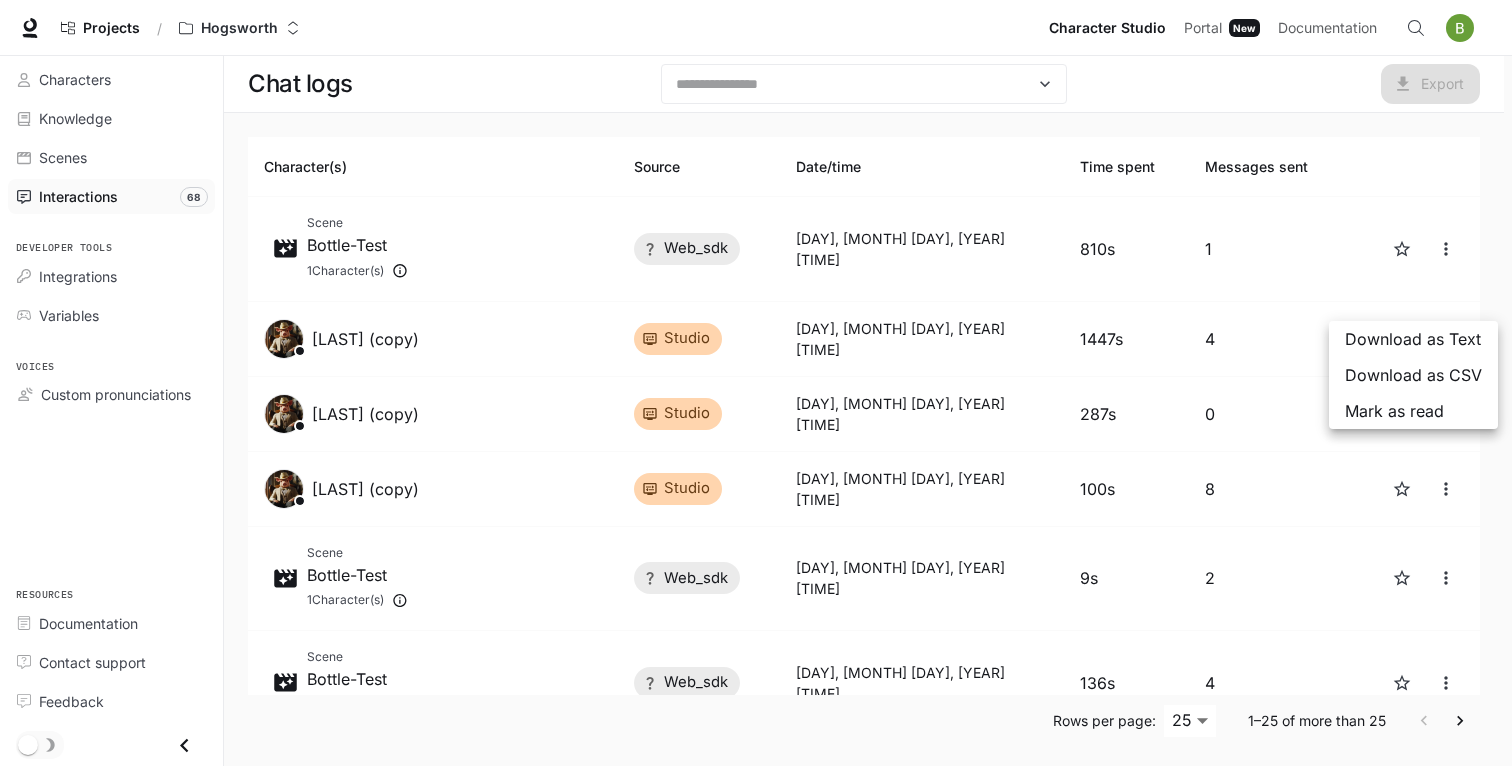 type 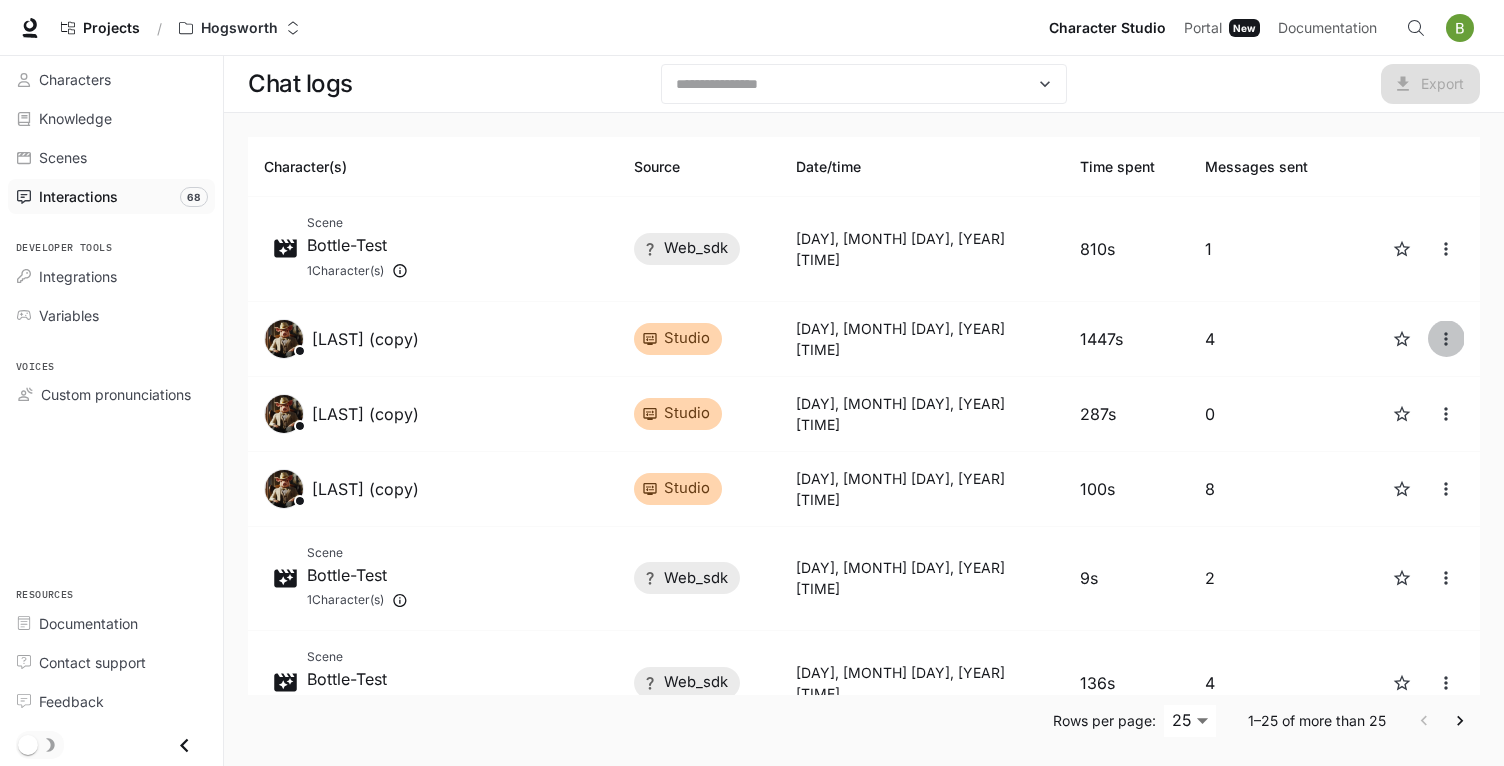 type 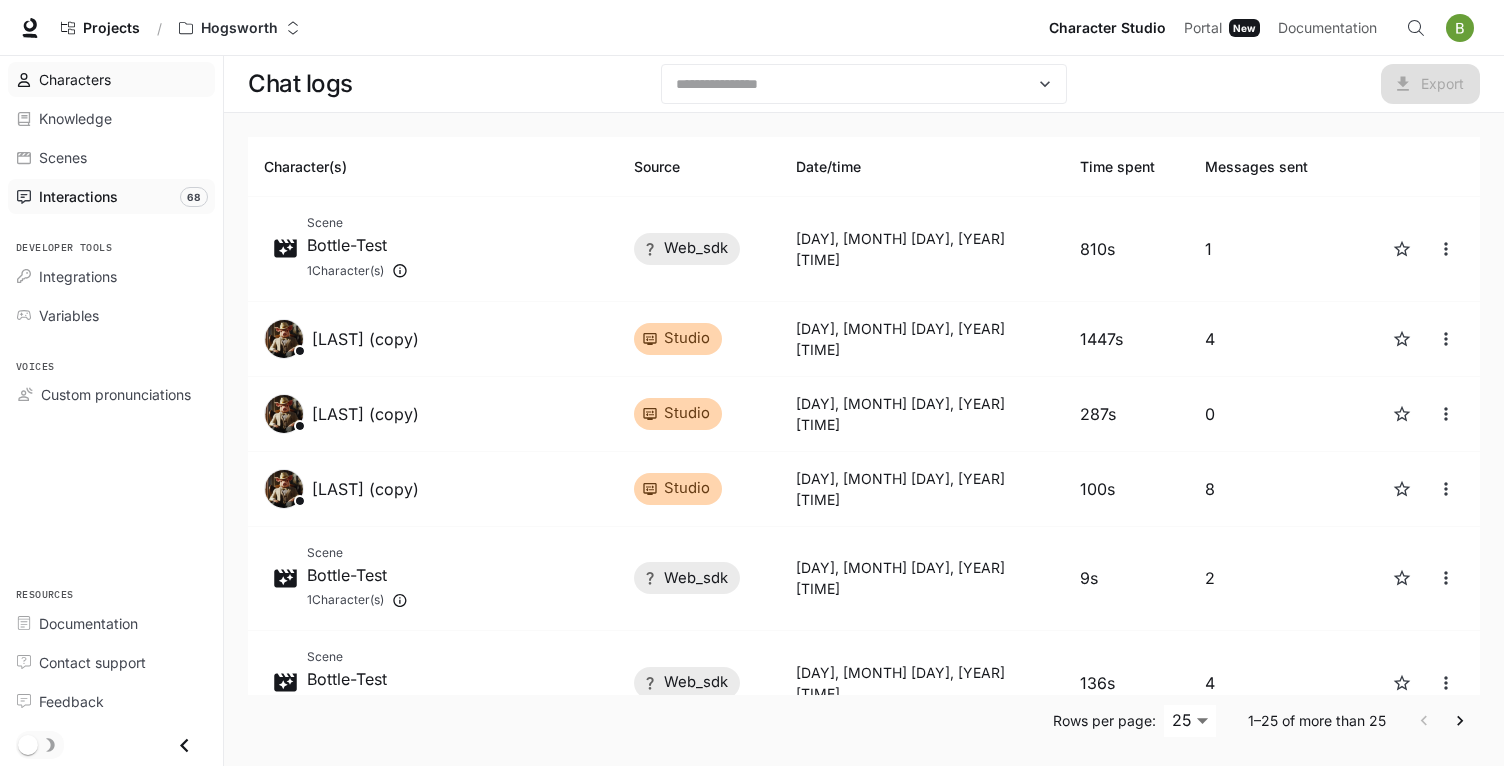 click on "Characters" at bounding box center (75, 79) 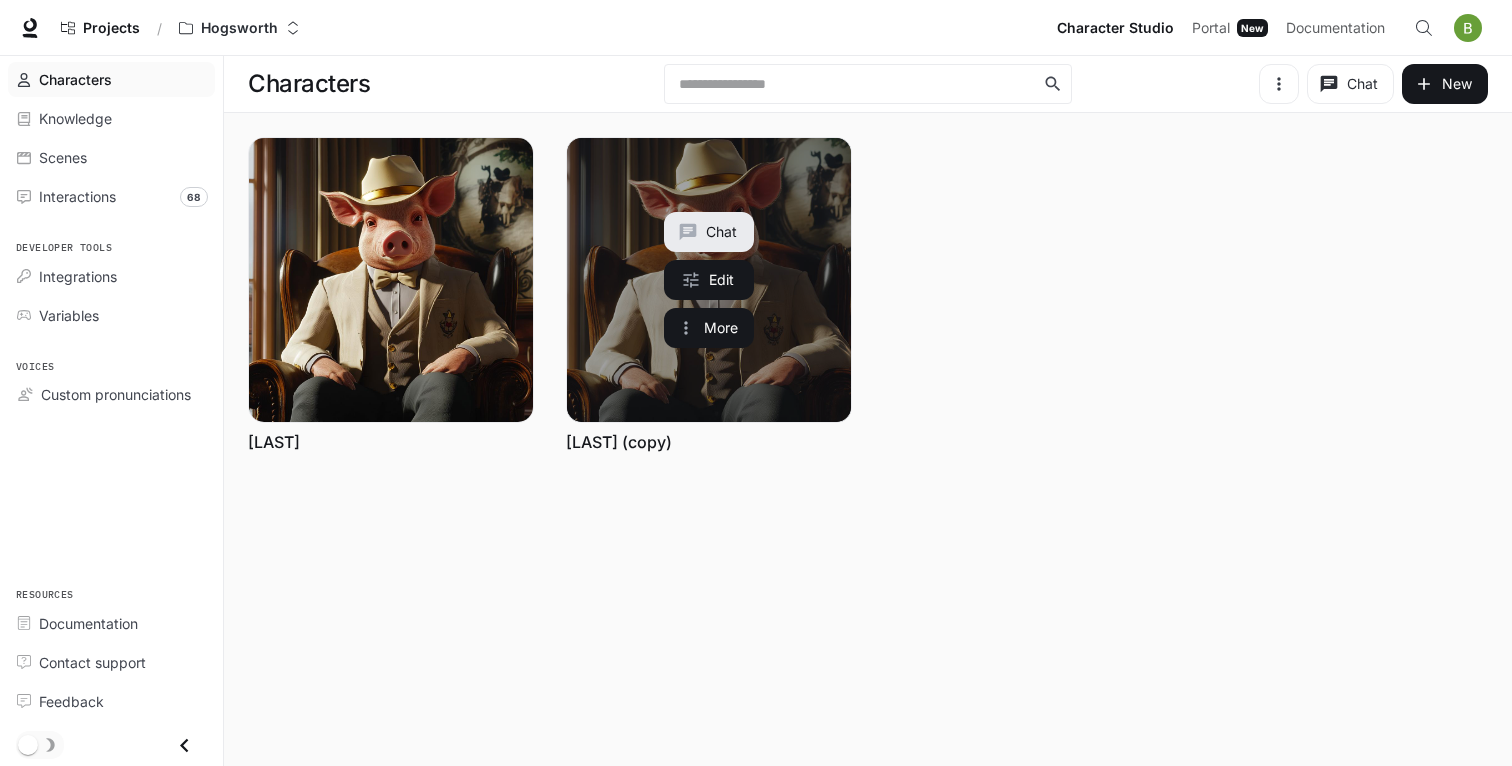 drag, startPoint x: 585, startPoint y: 439, endPoint x: 763, endPoint y: 453, distance: 178.54971 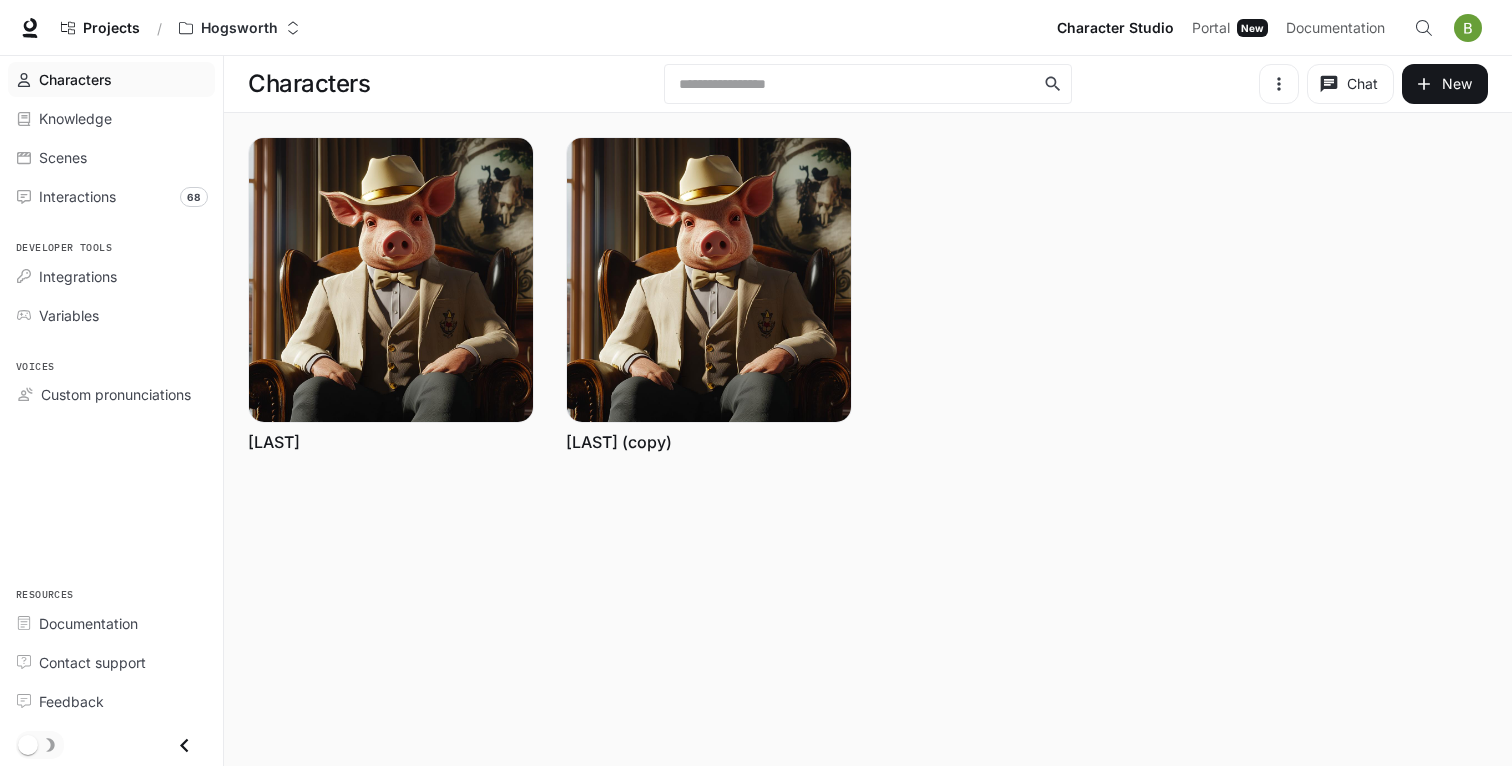click on "Characters ​ Chat New Chat Edit More [LAST] Chat Edit More [LAST] (copy)" at bounding box center (868, 411) 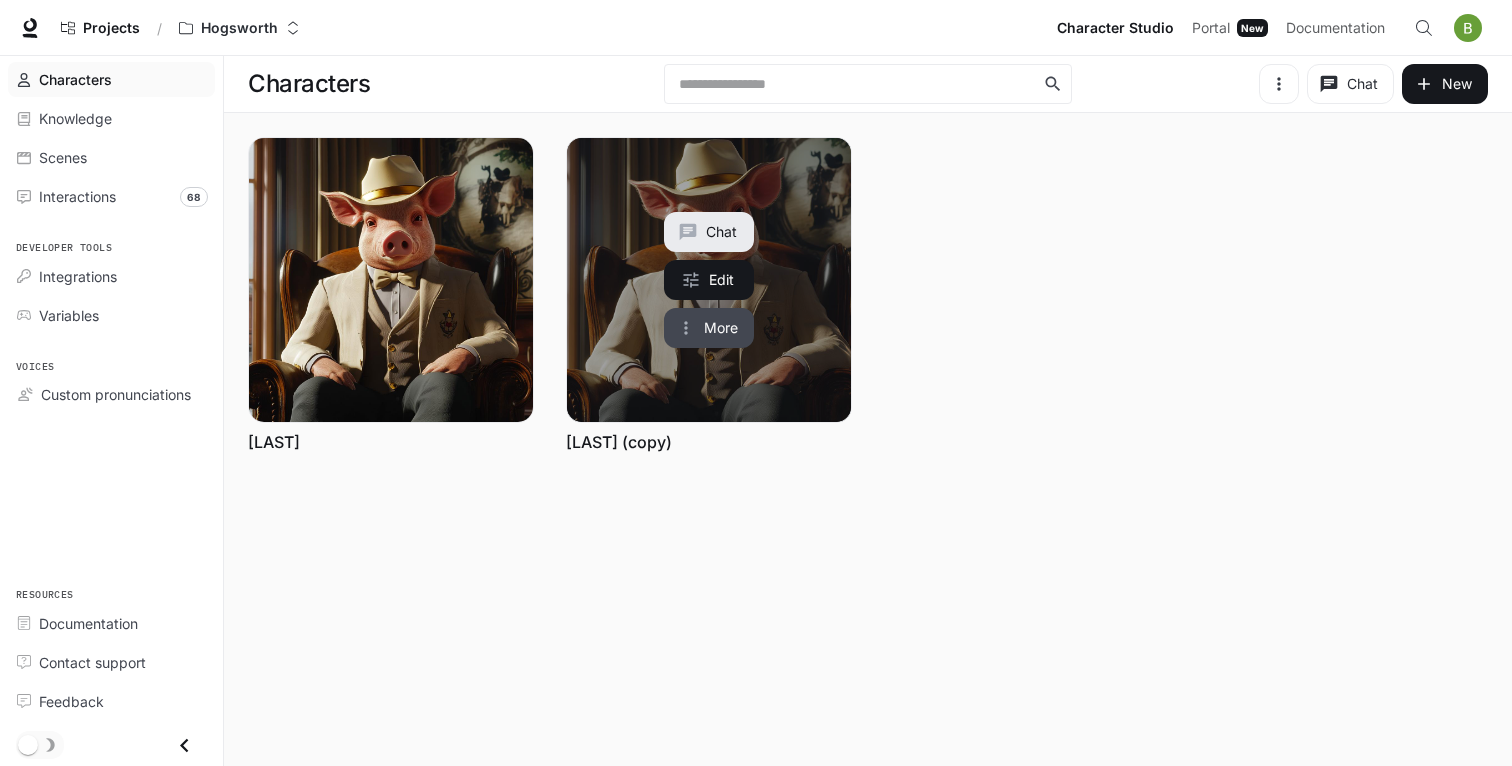 click on "More" at bounding box center (709, 328) 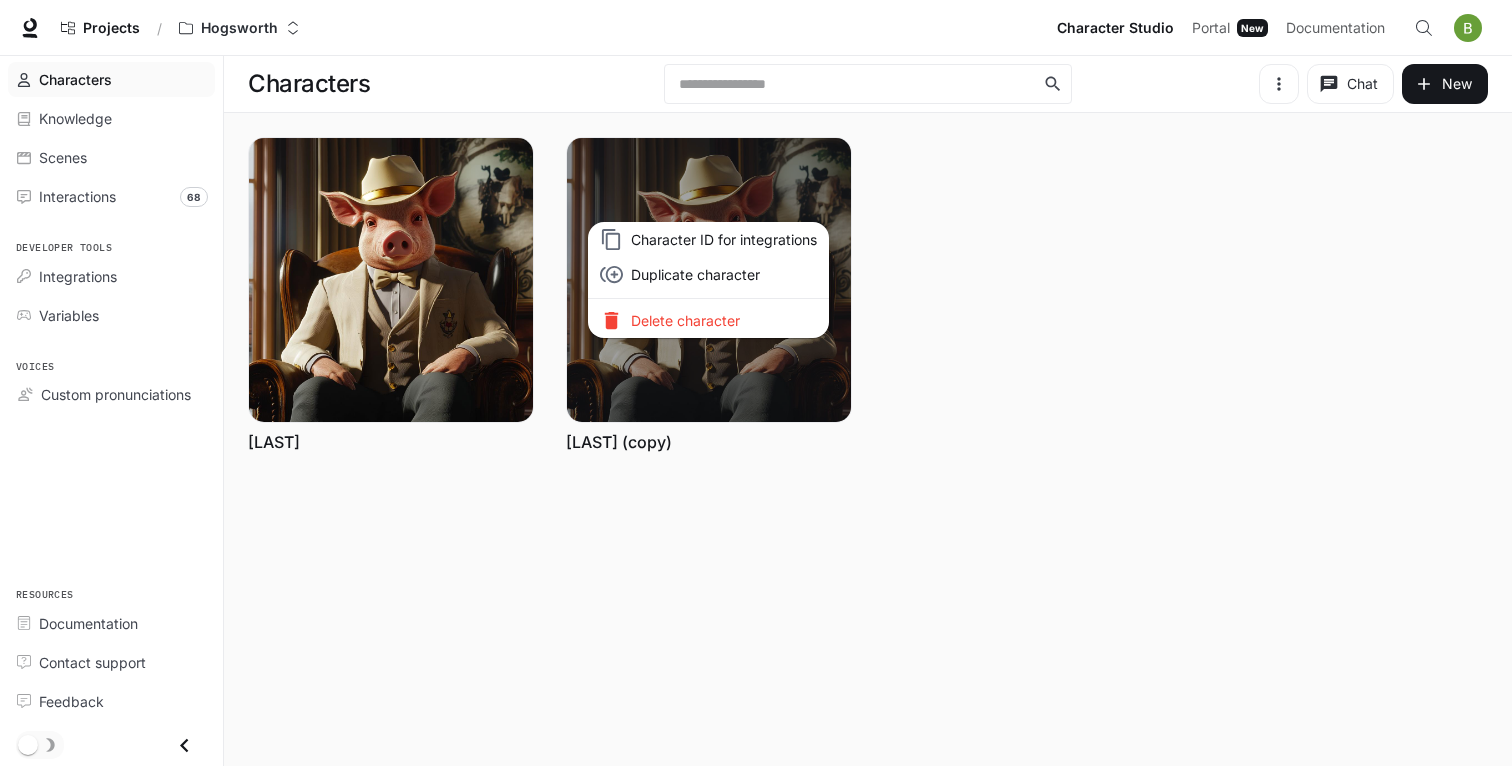 click on "Character ID for integrations" at bounding box center [724, 239] 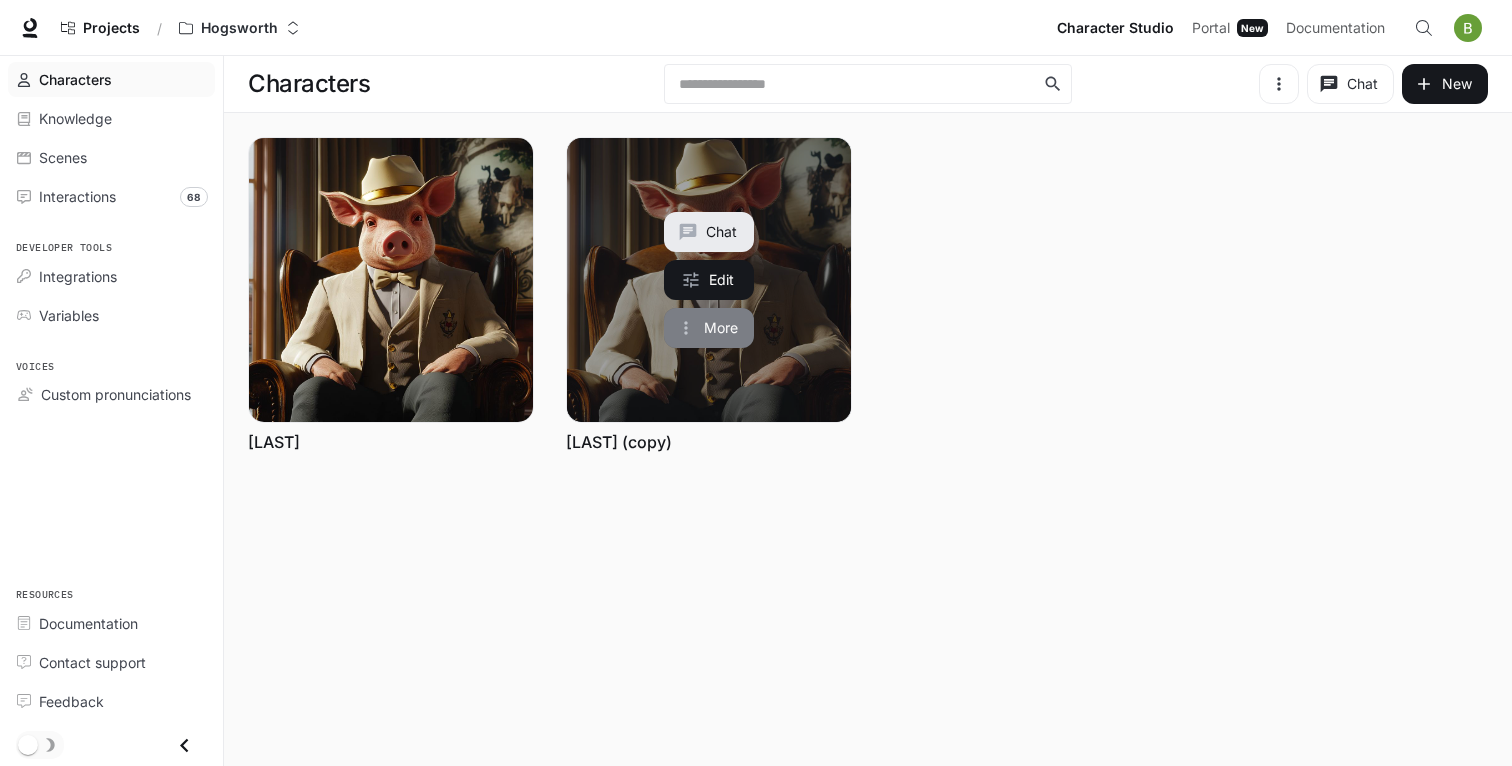 click on "More" at bounding box center [709, 328] 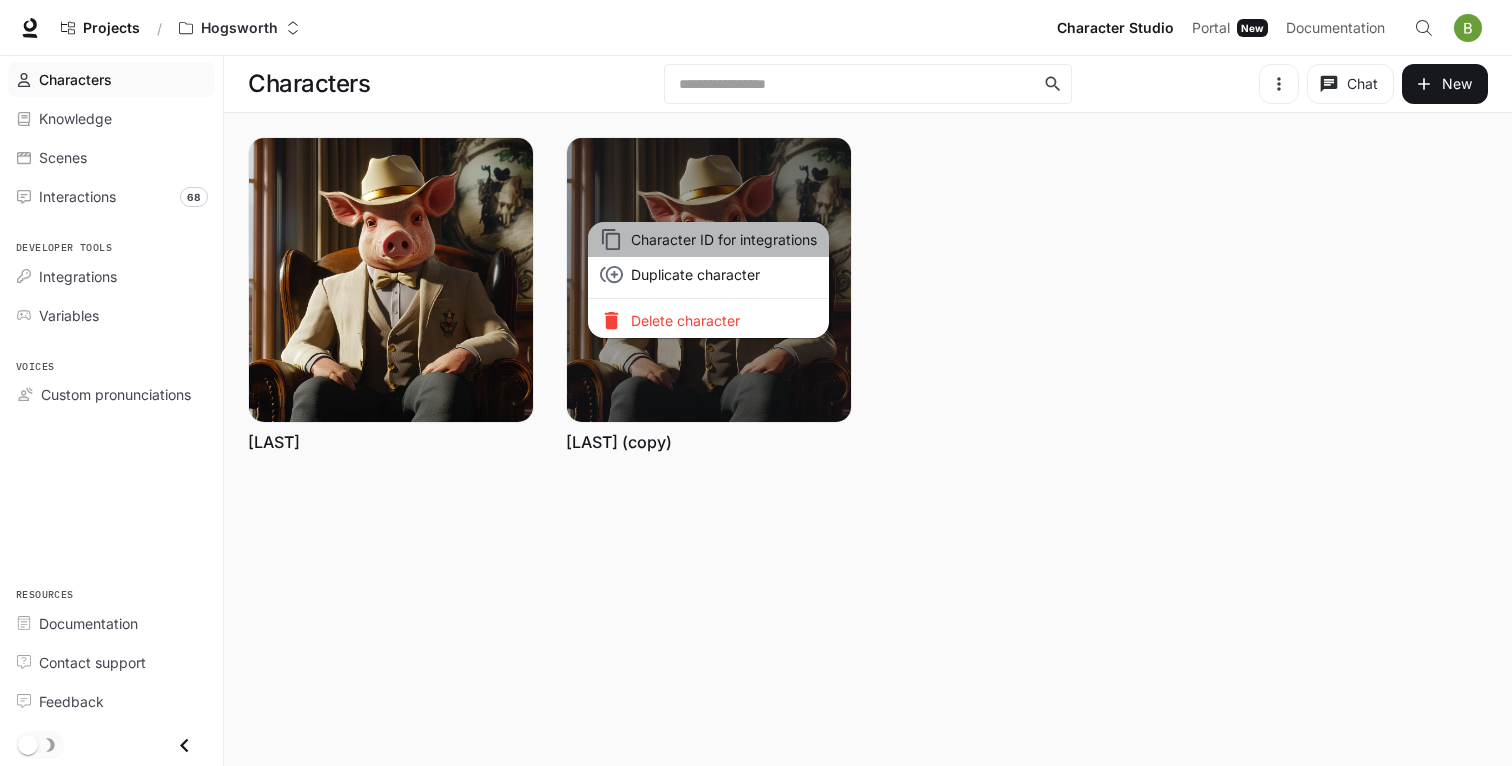 click on "Character ID for integrations" at bounding box center [724, 239] 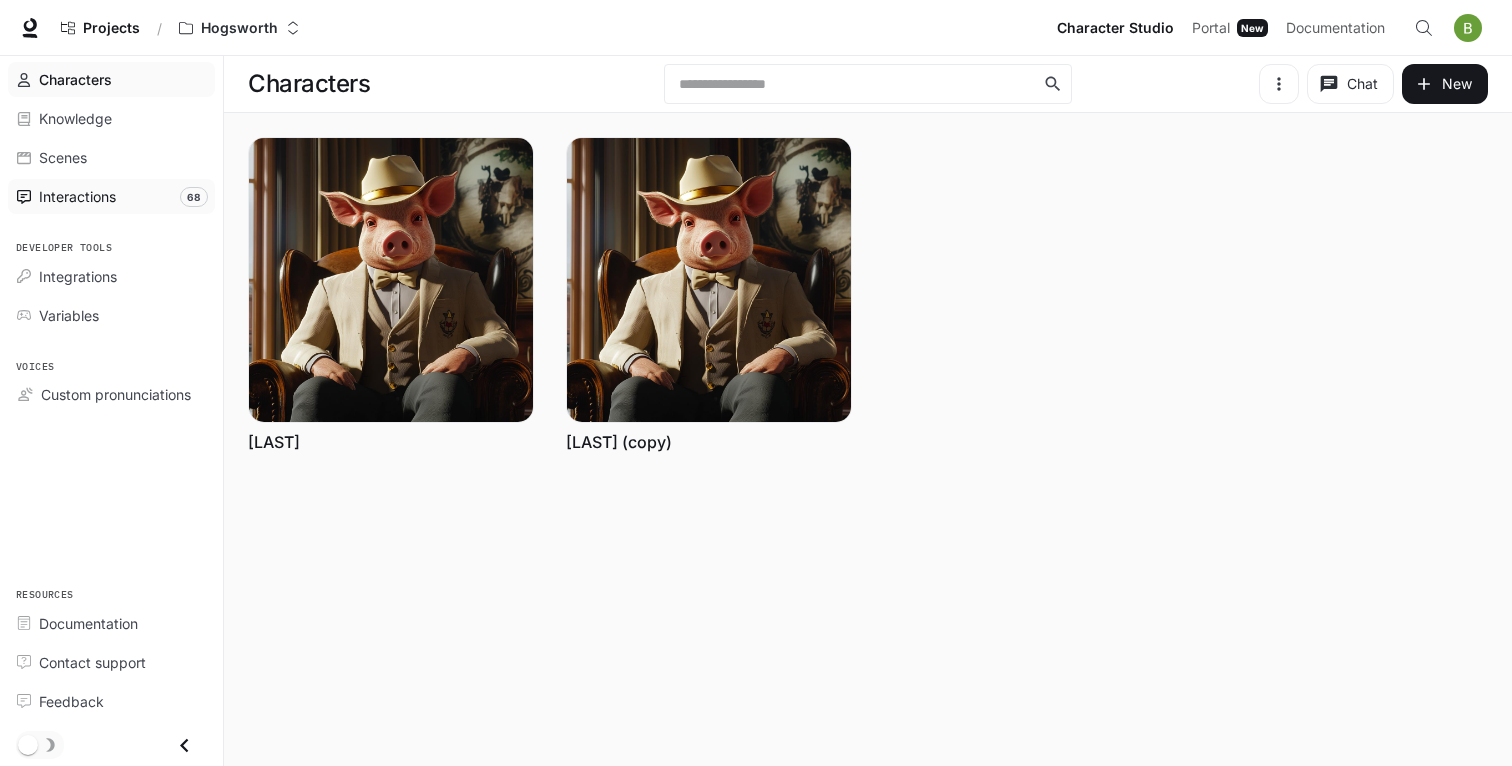 click on "Interactions" at bounding box center (77, 196) 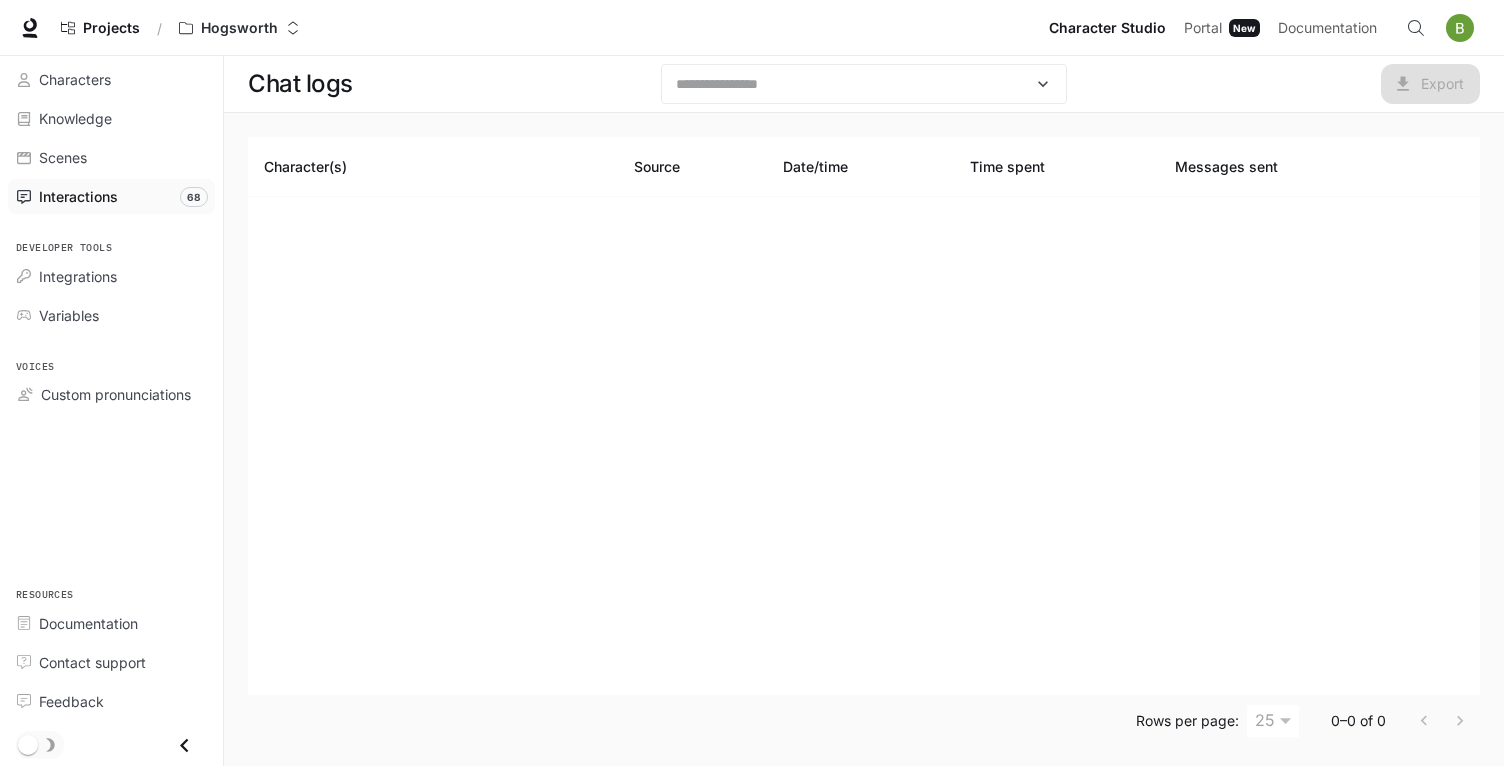 scroll, scrollTop: 0, scrollLeft: 0, axis: both 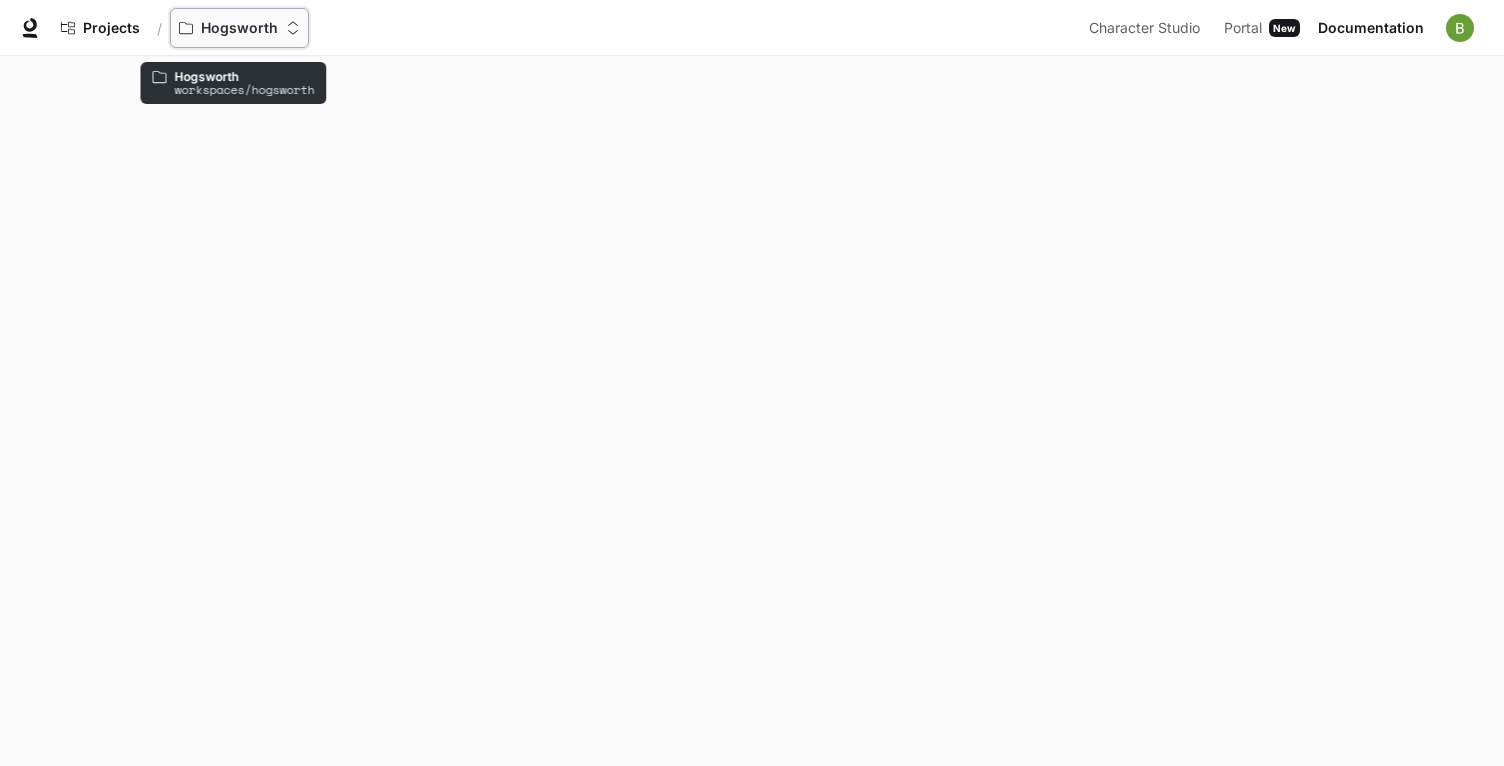 click on "Hogsworth" at bounding box center [239, 28] 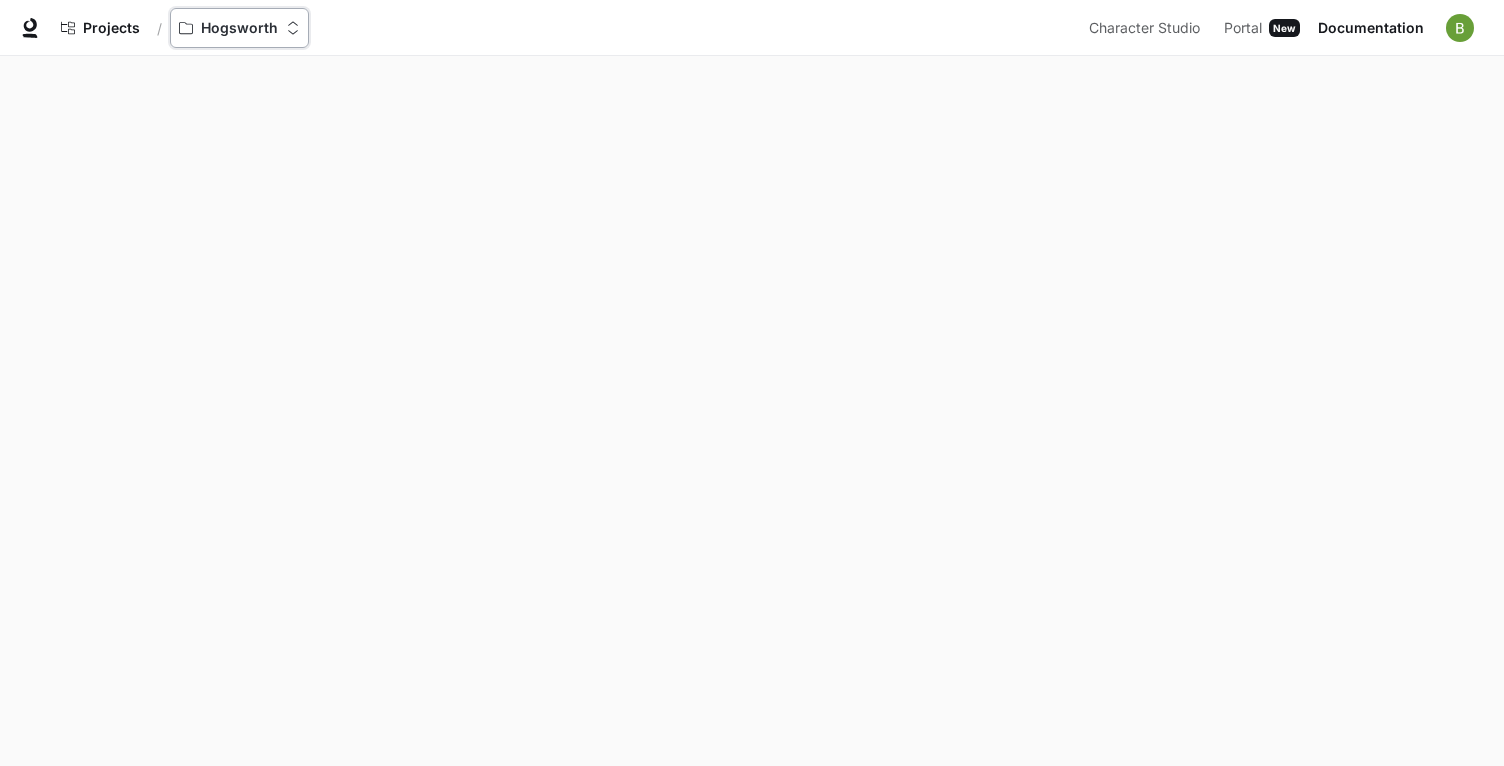 type 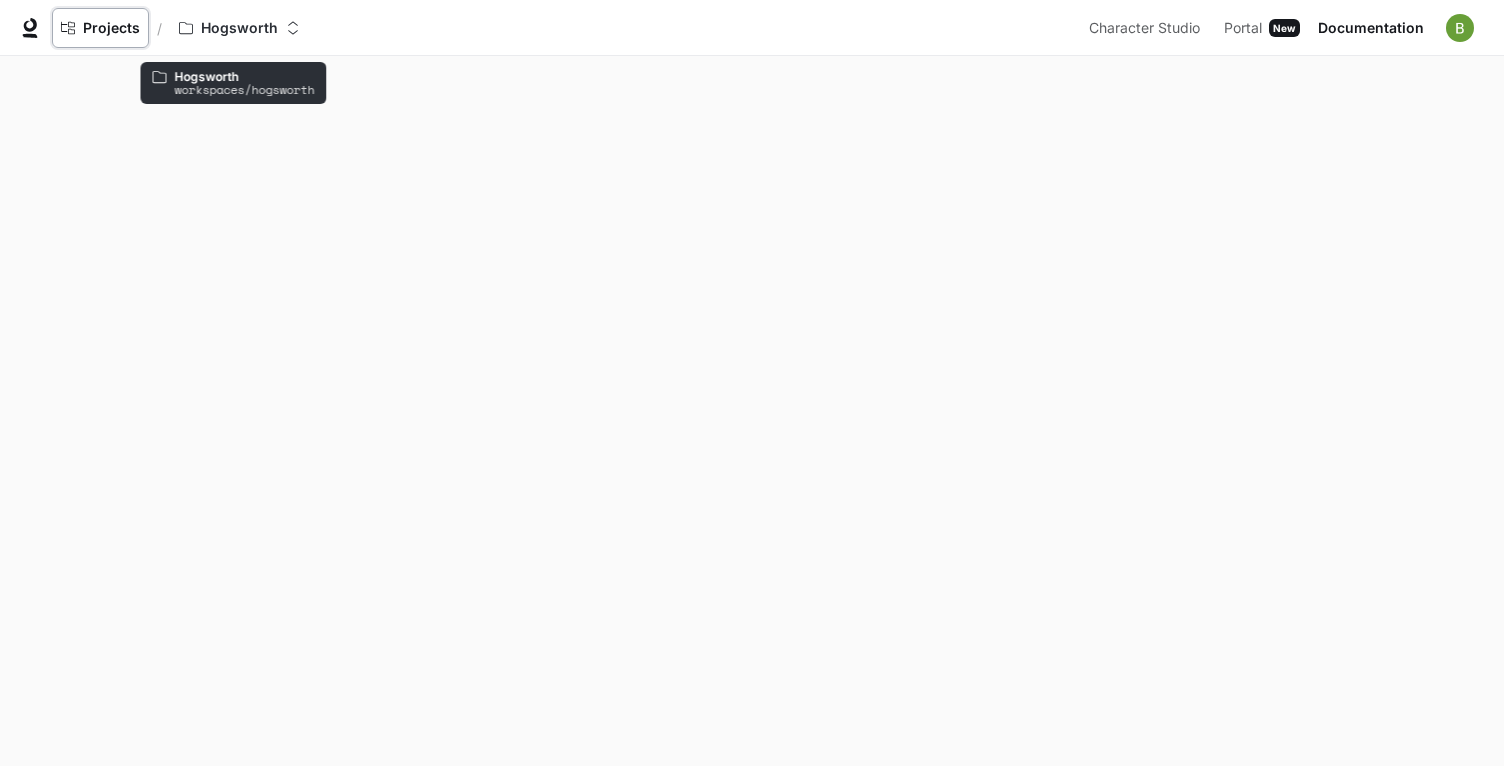 click on "Projects" at bounding box center [111, 28] 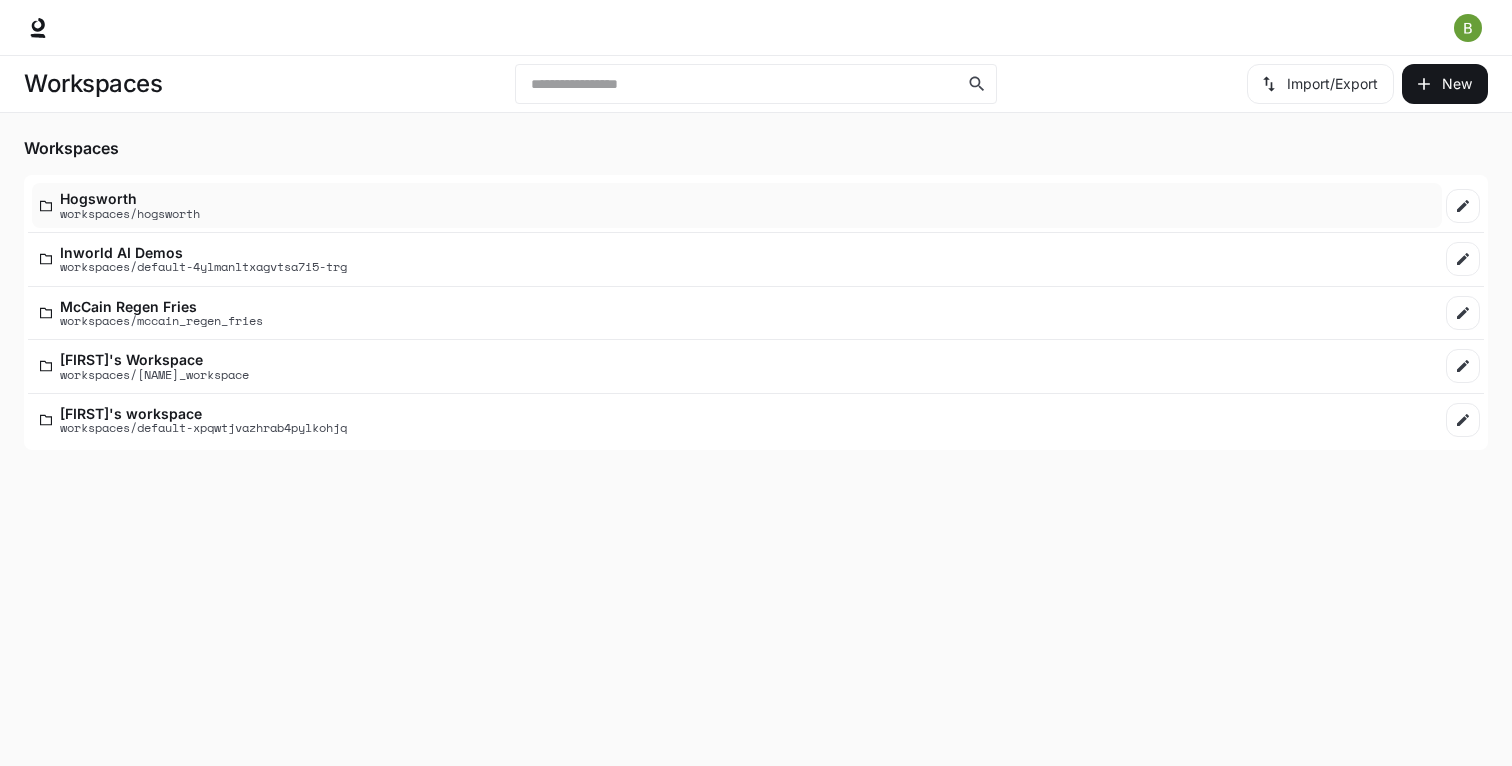 click on "Hogsworth" at bounding box center (130, 198) 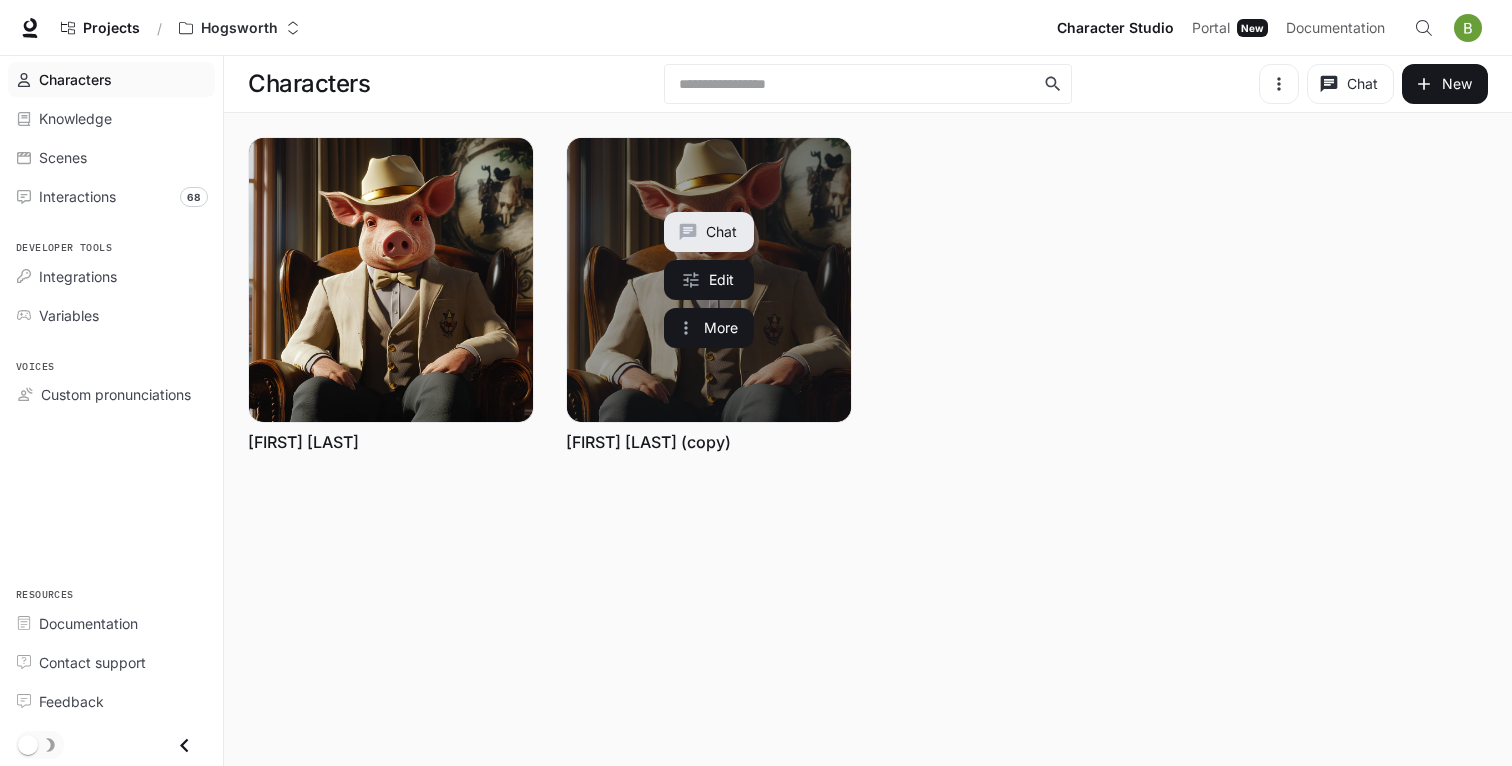 click at bounding box center [709, 280] 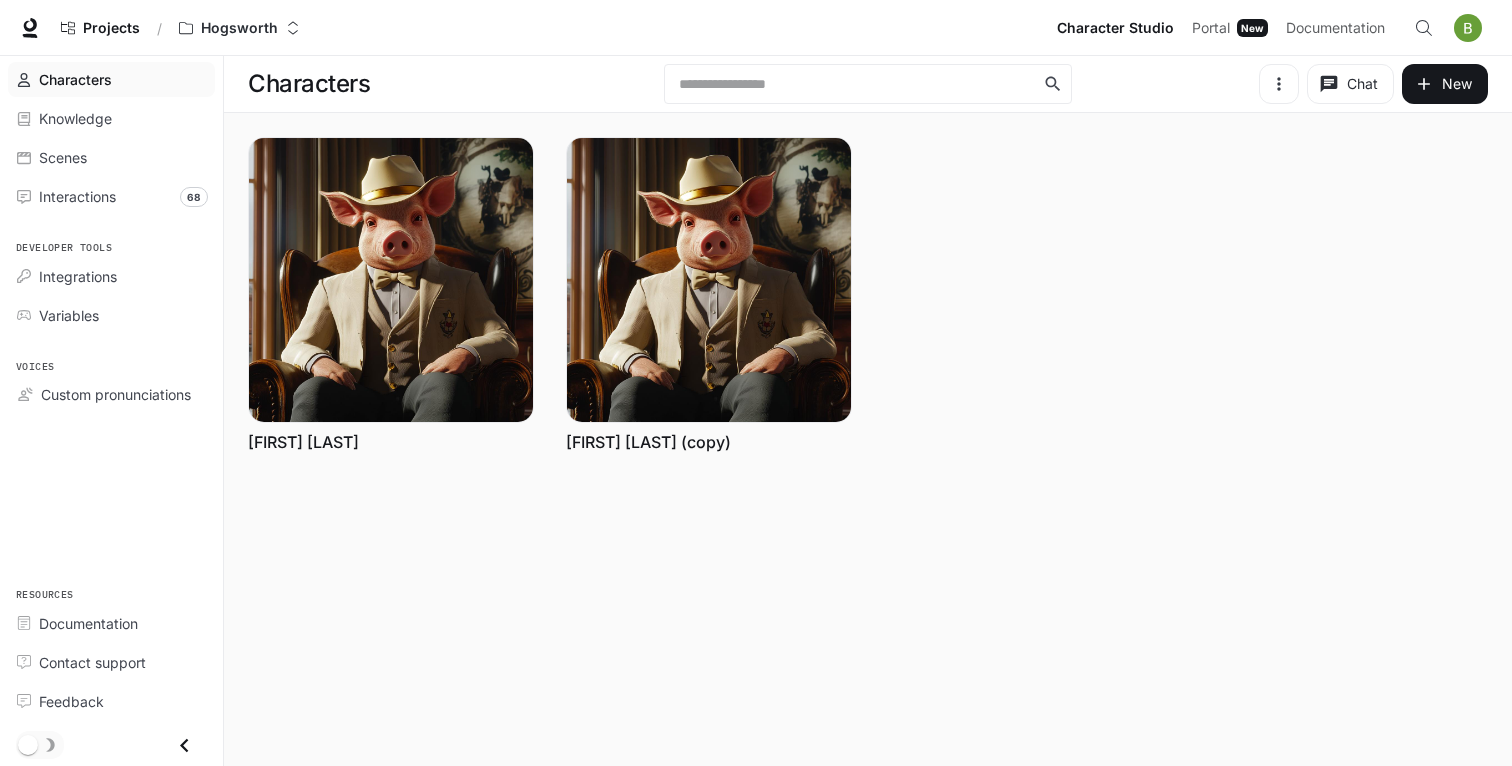 click on "Character Studio" at bounding box center (1115, 28) 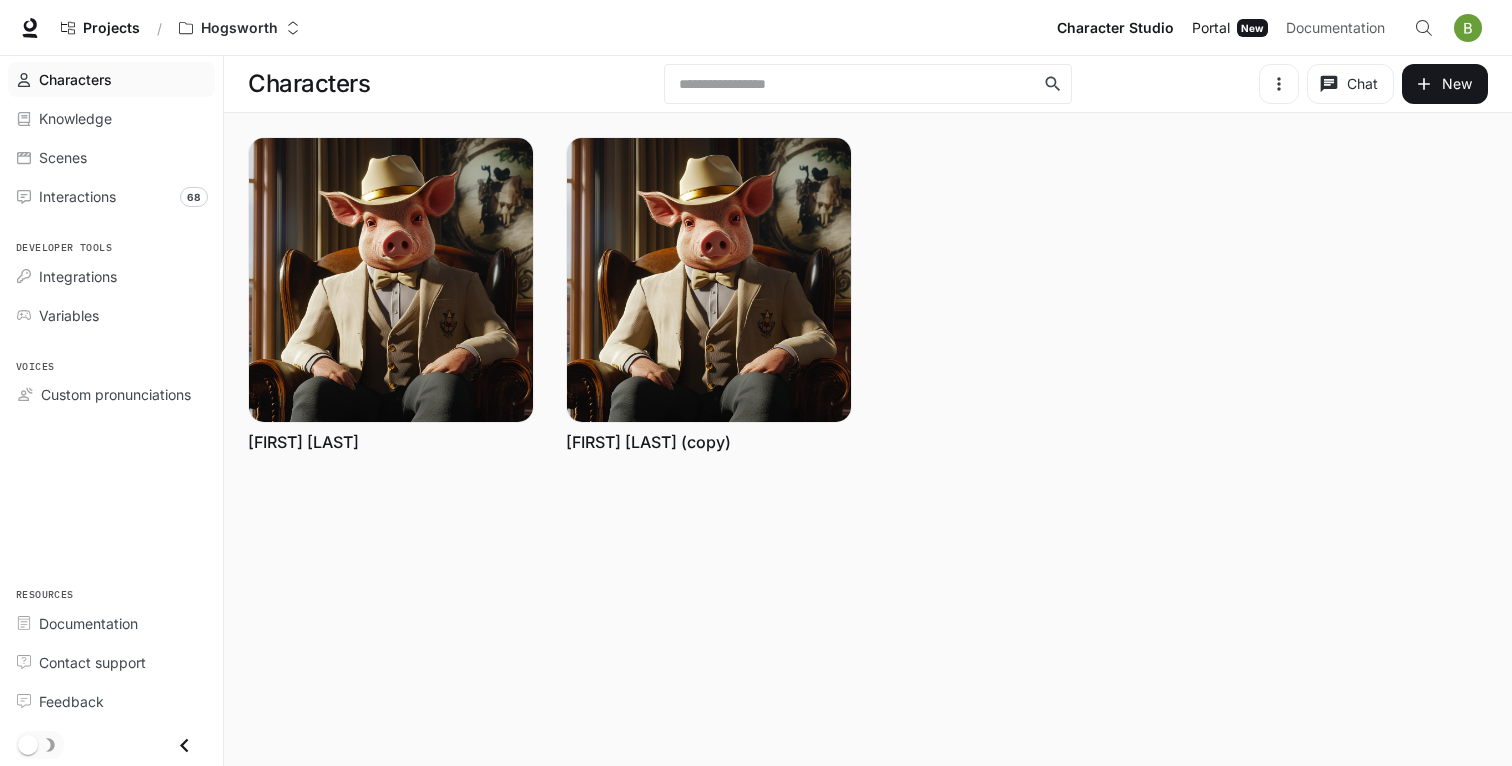click on "Portal" at bounding box center (1211, 28) 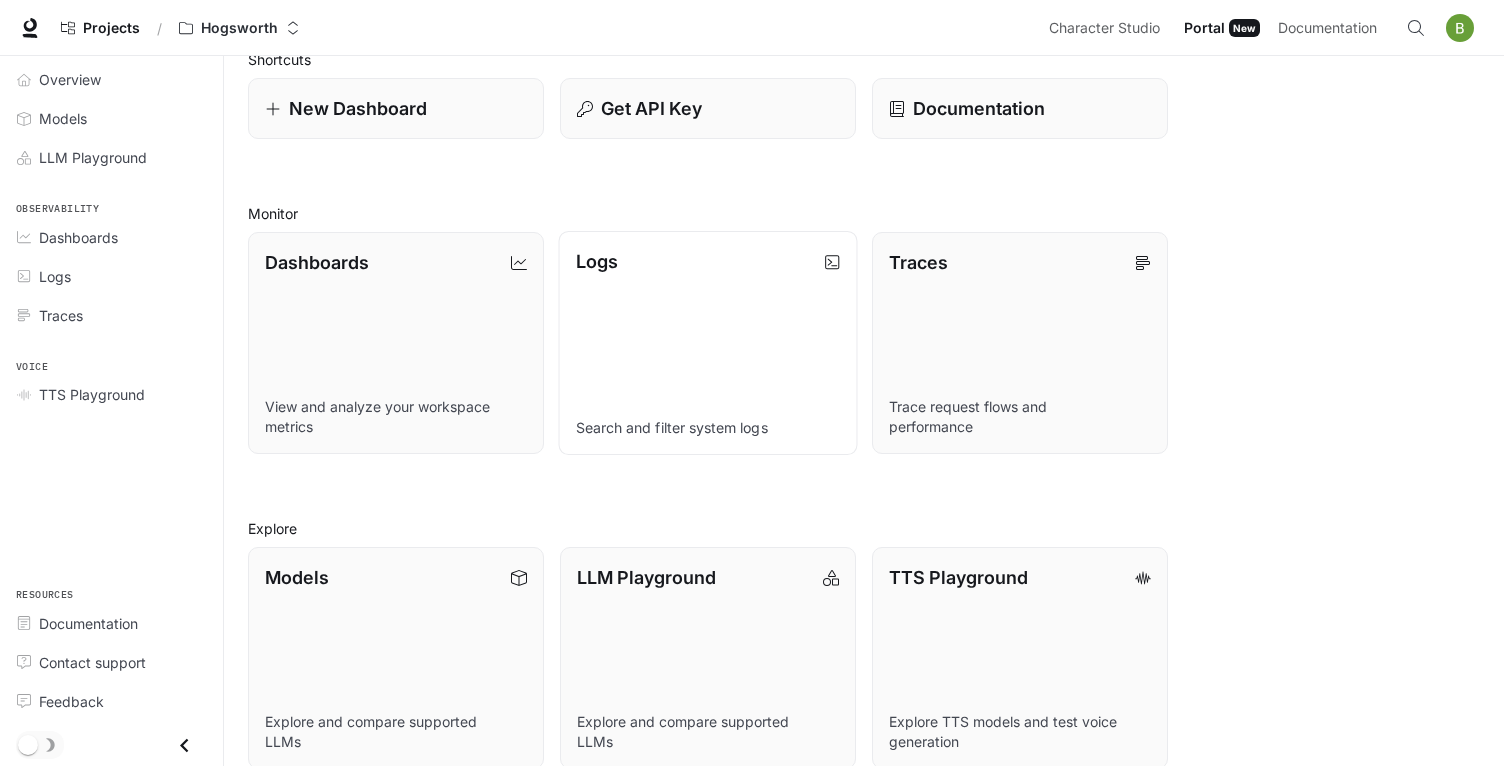 scroll, scrollTop: 115, scrollLeft: 0, axis: vertical 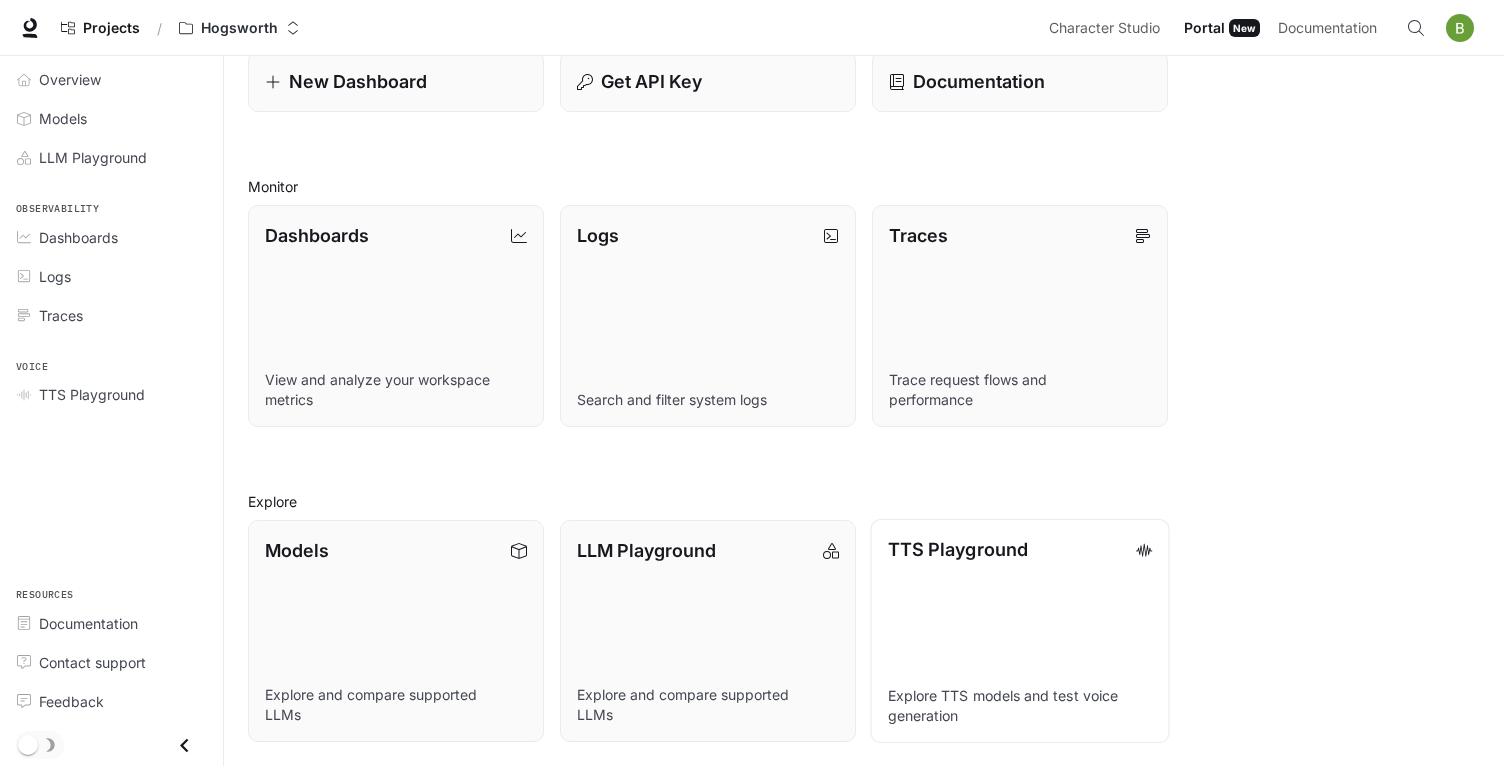 click on "TTS Playground Explore TTS models and test voice generation" at bounding box center [1020, 631] 